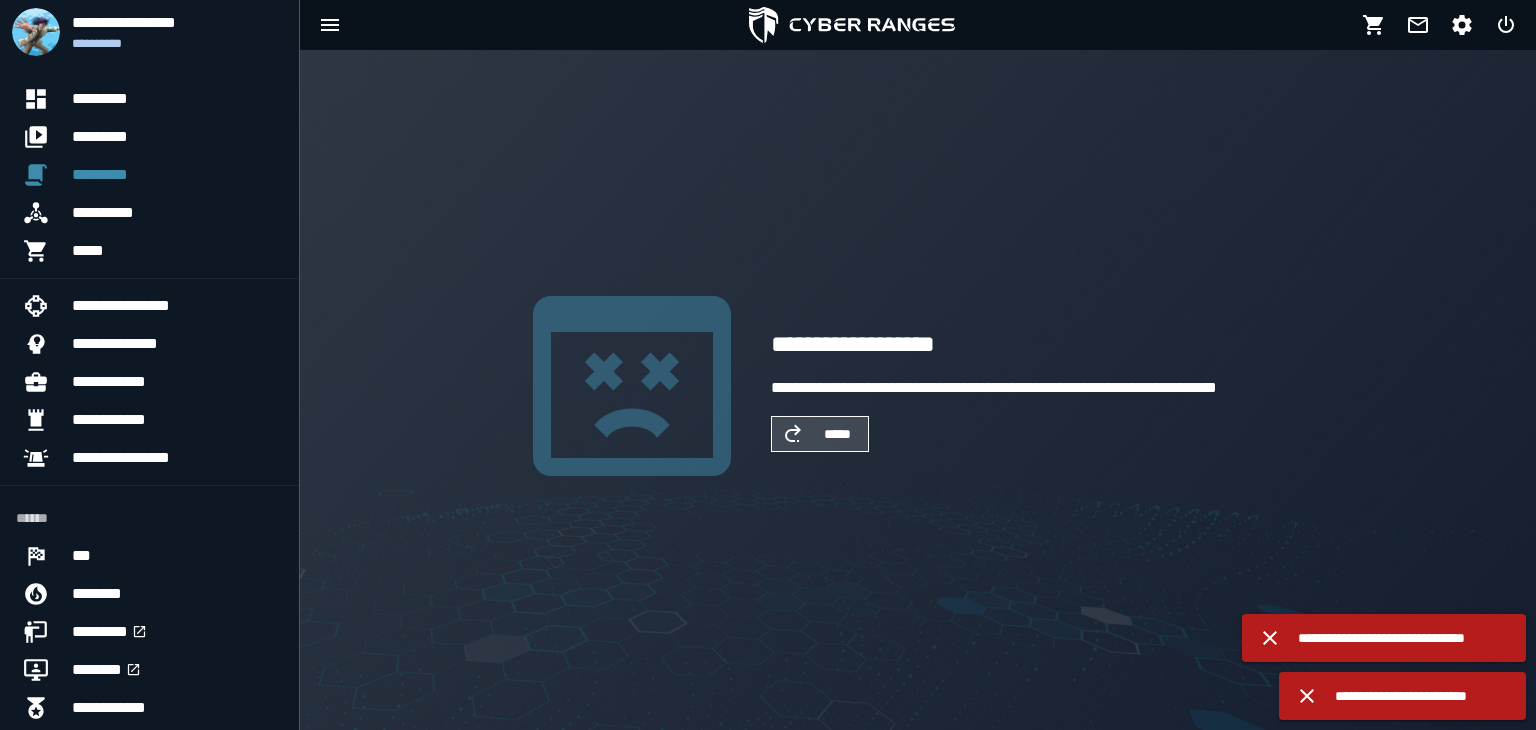 scroll, scrollTop: 0, scrollLeft: 0, axis: both 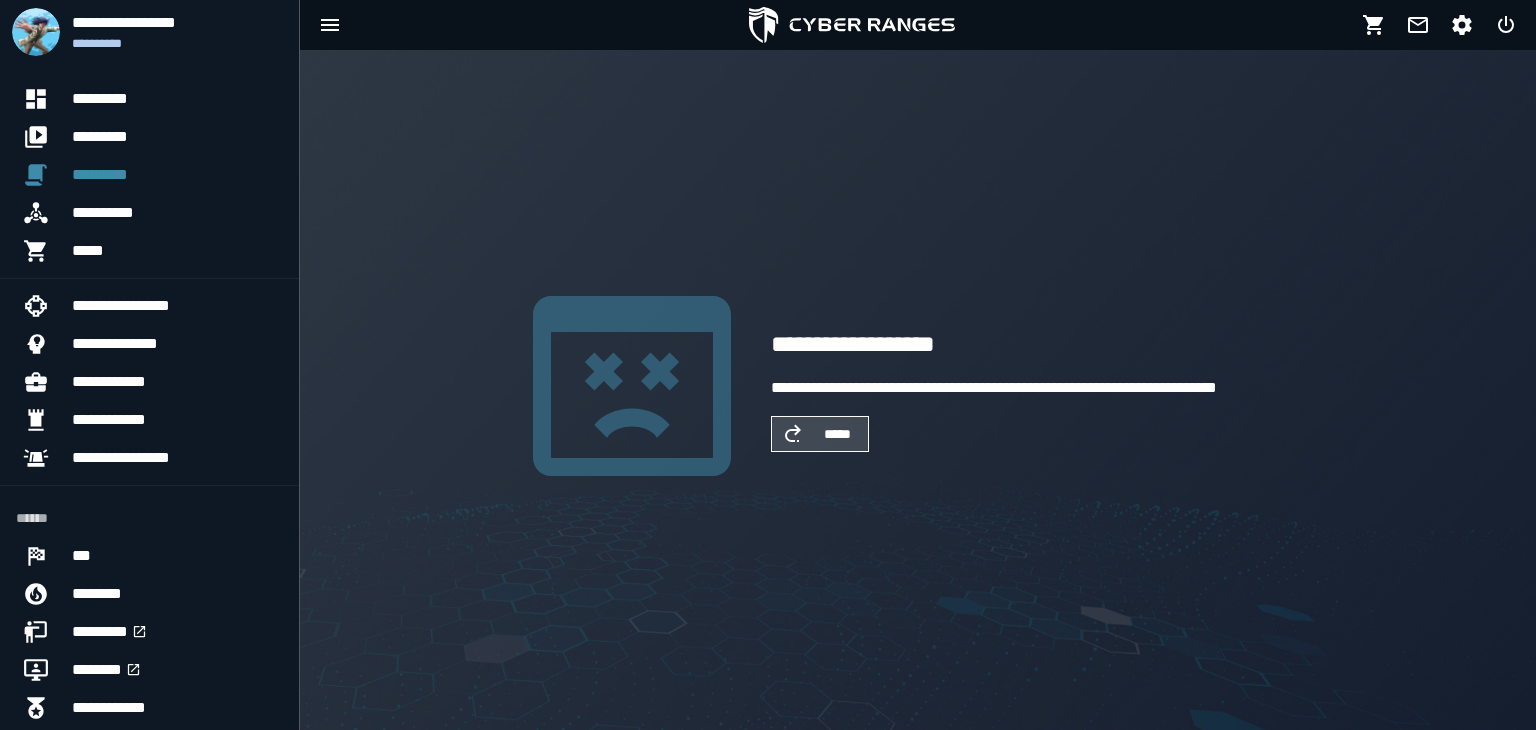 click on "*****" at bounding box center [838, 434] 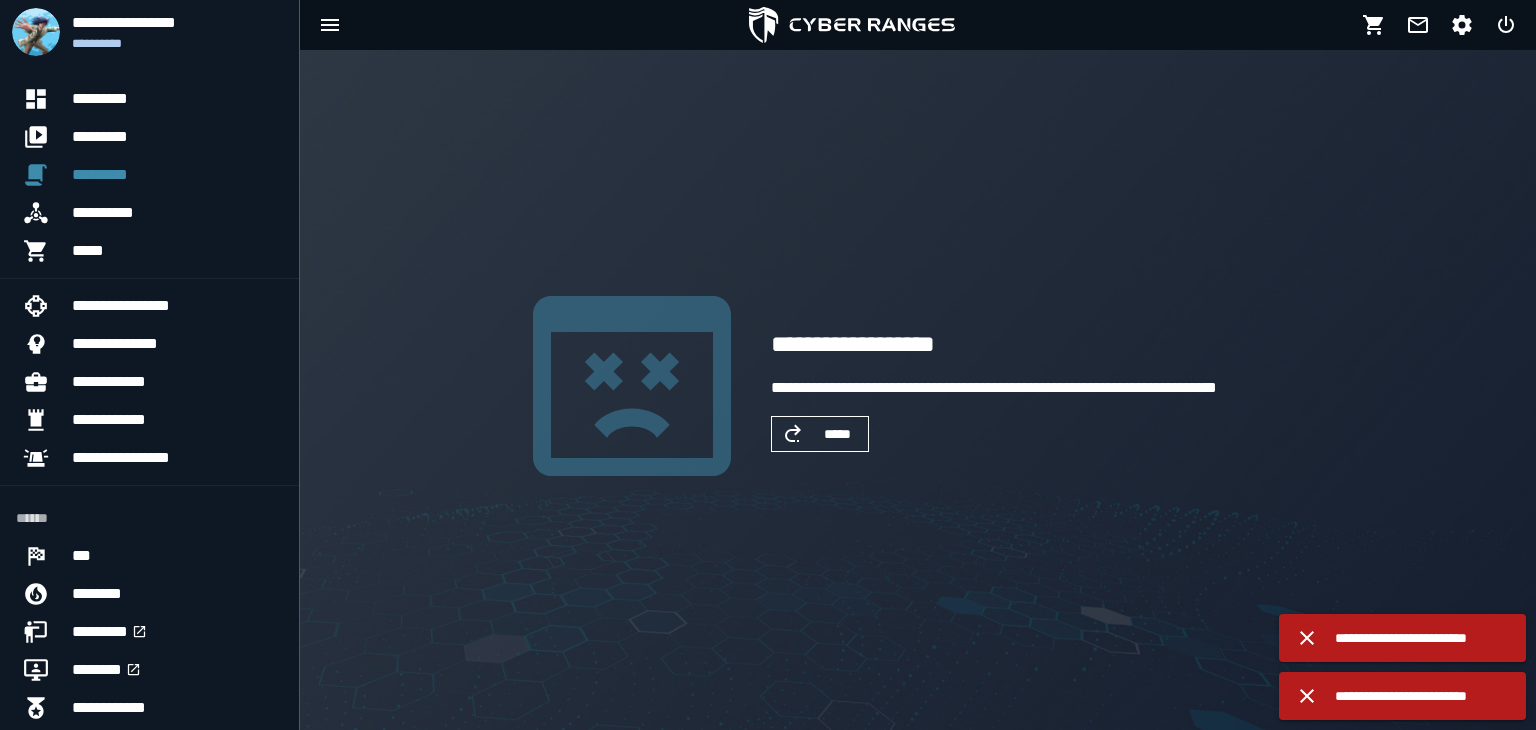 click on "*****" at bounding box center [838, 434] 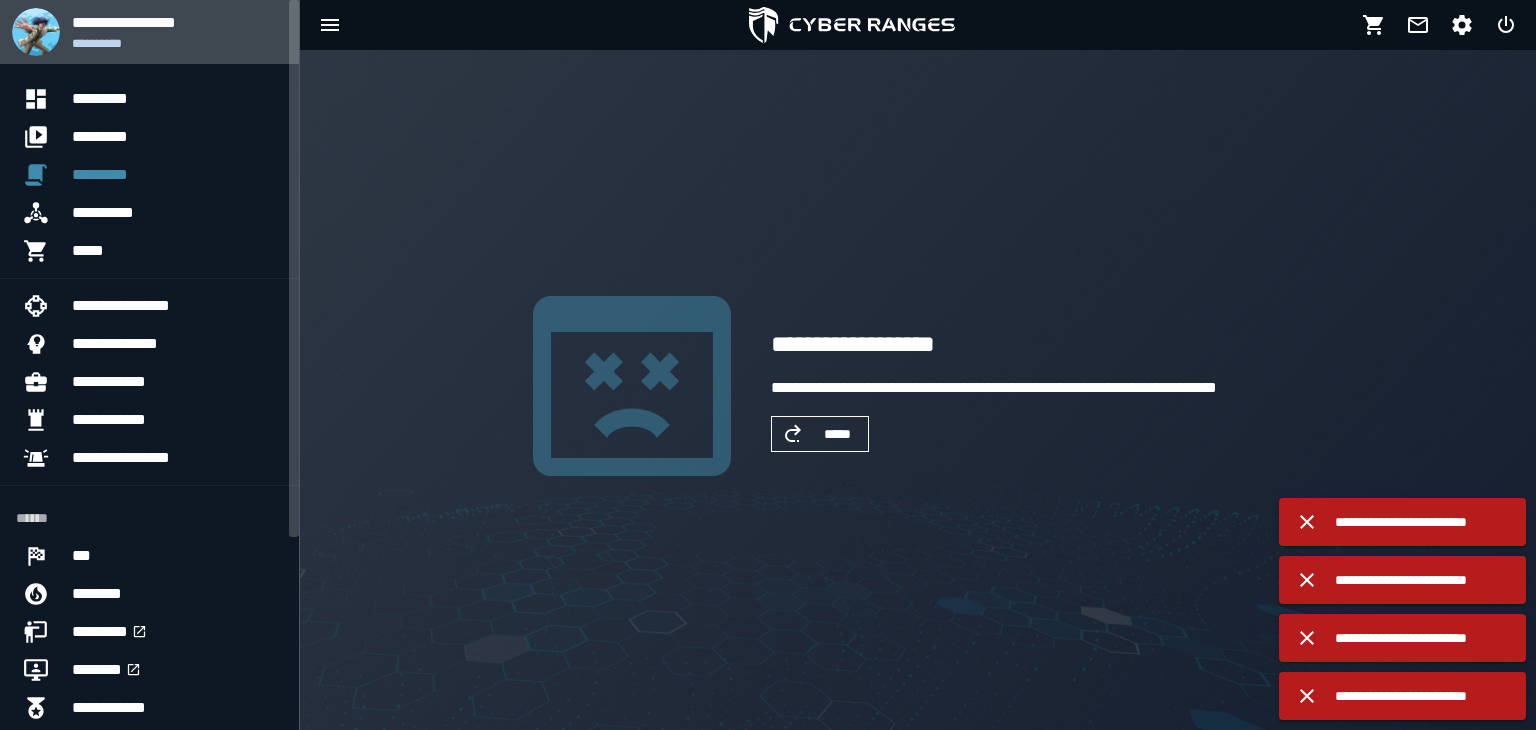 click on "**********" at bounding box center (177, 43) 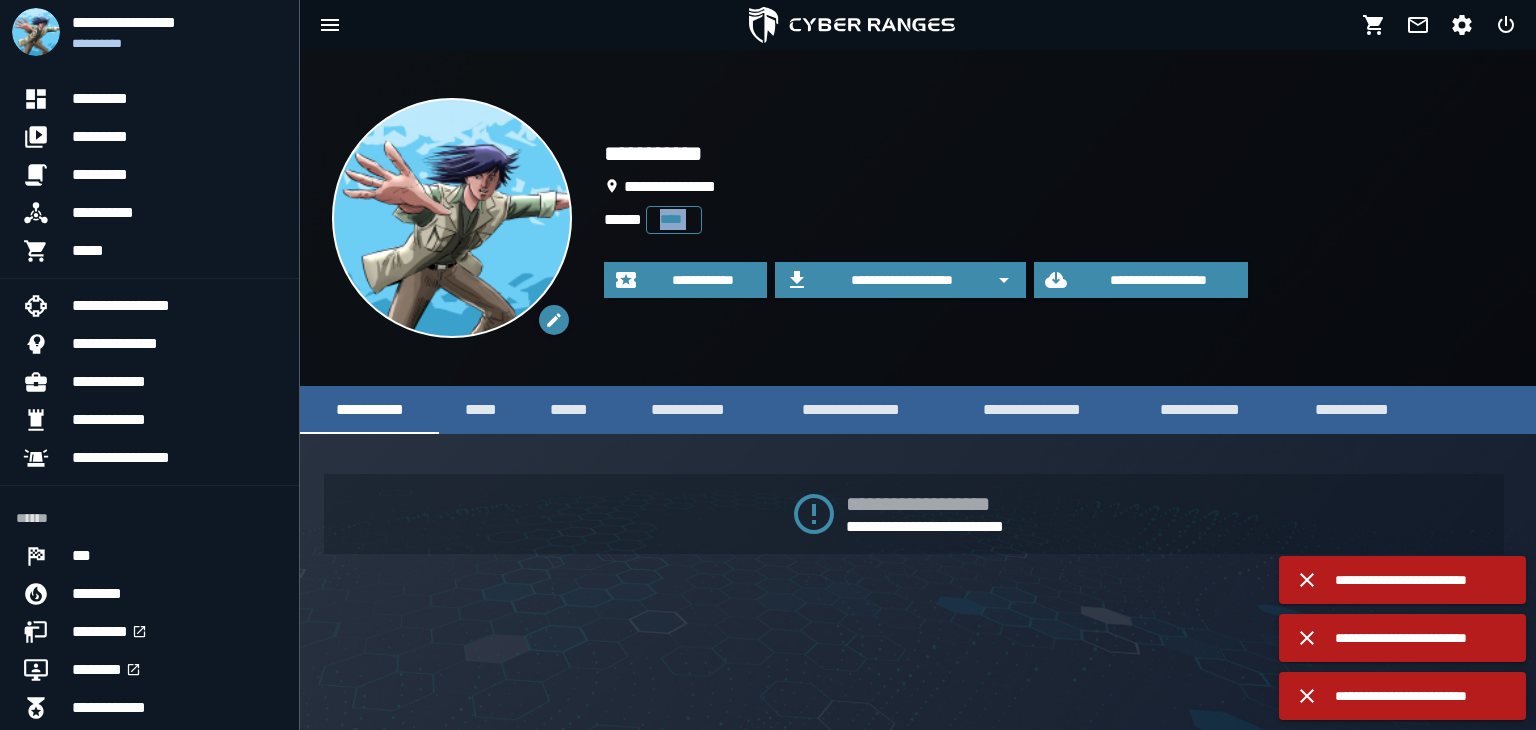 drag, startPoint x: 1535, startPoint y: 229, endPoint x: 1535, endPoint y: 288, distance: 59 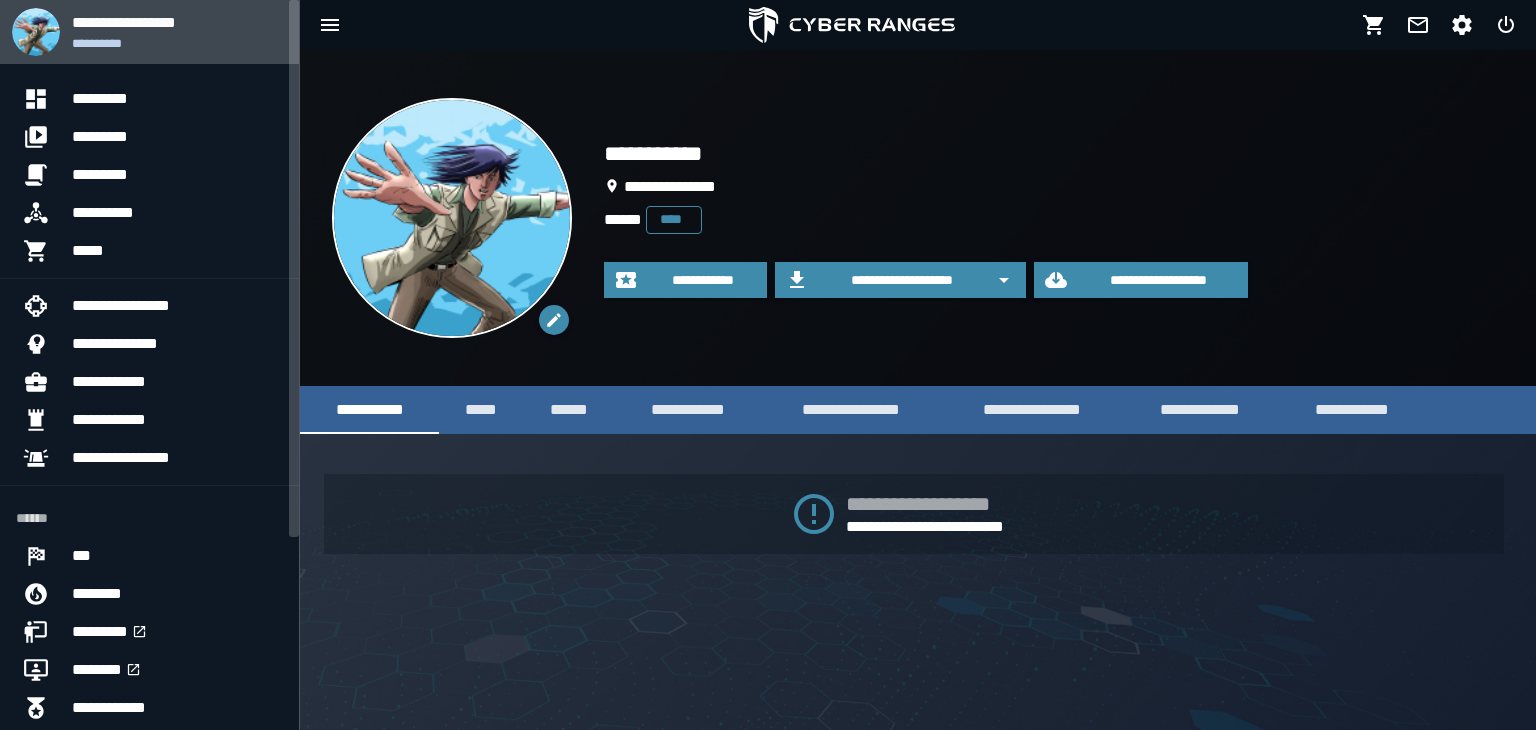 click on "**********" at bounding box center (177, 32) 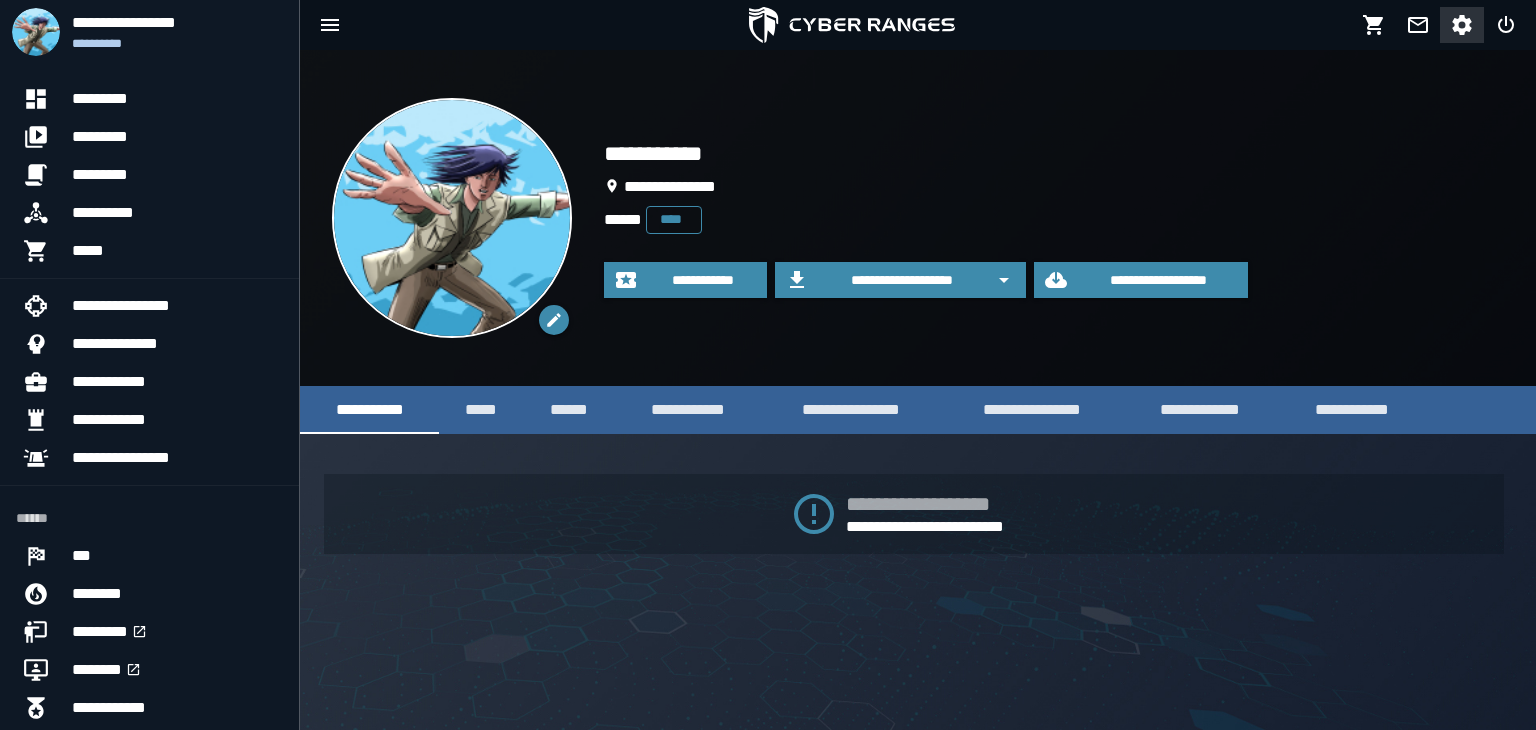 click at bounding box center (1462, 25) 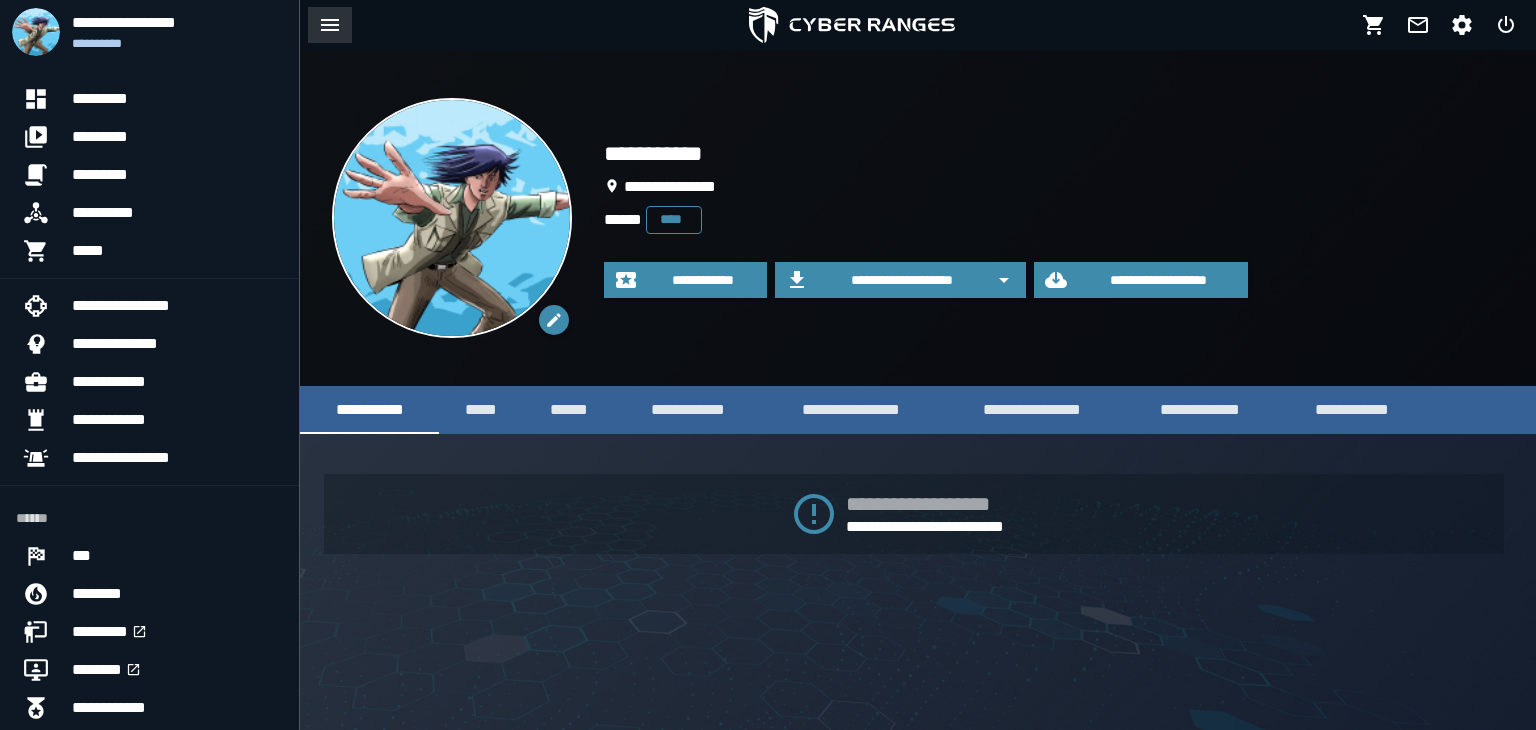 click 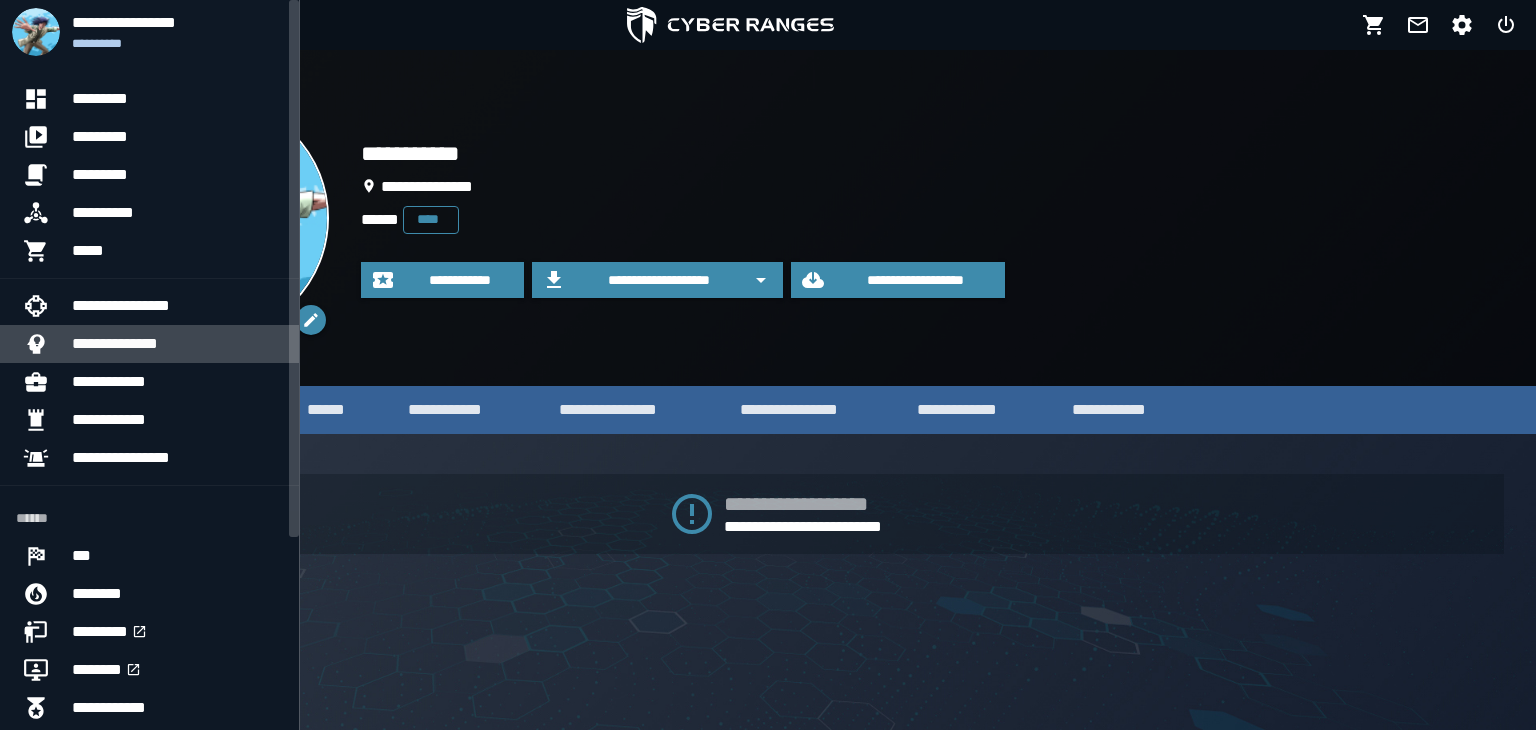 click on "**********" at bounding box center (177, 344) 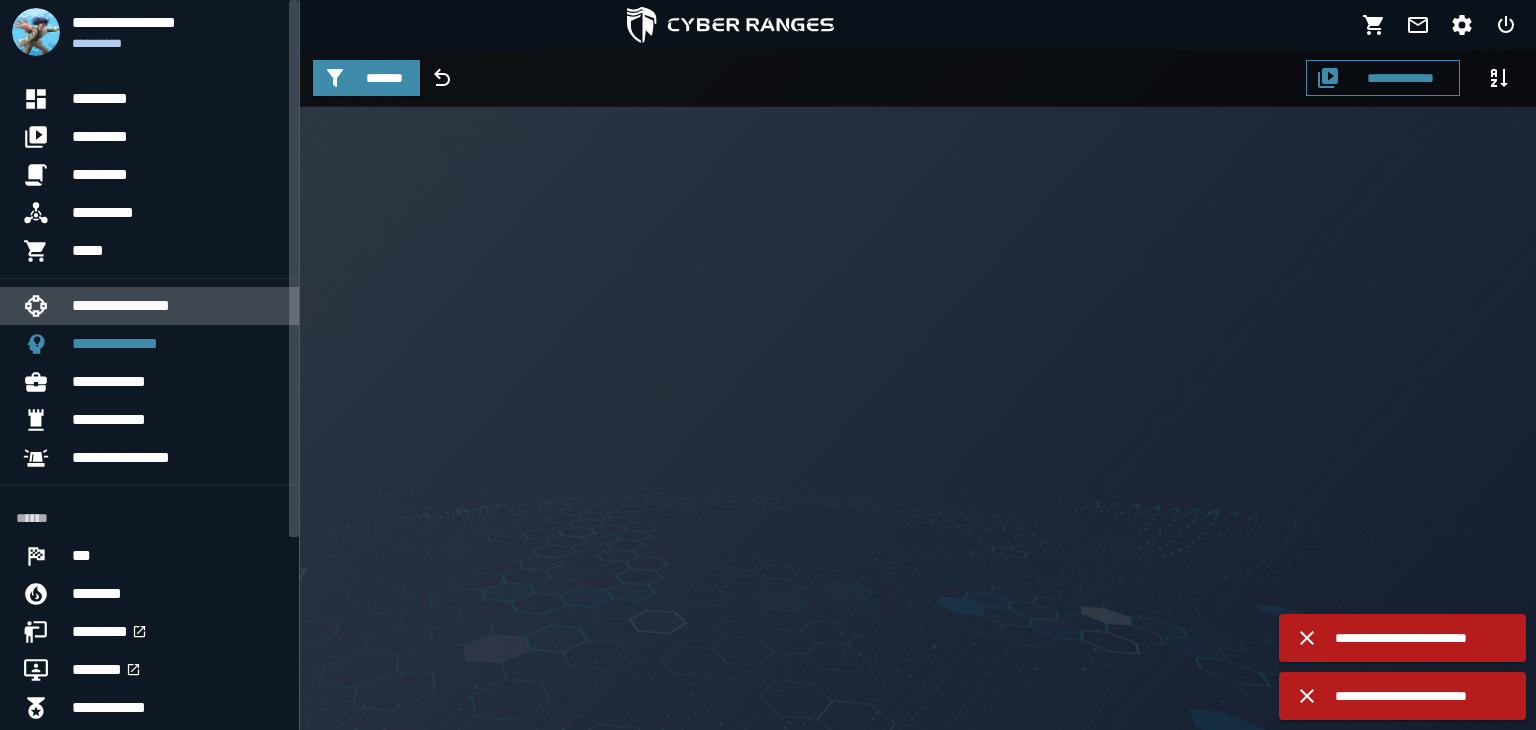 click 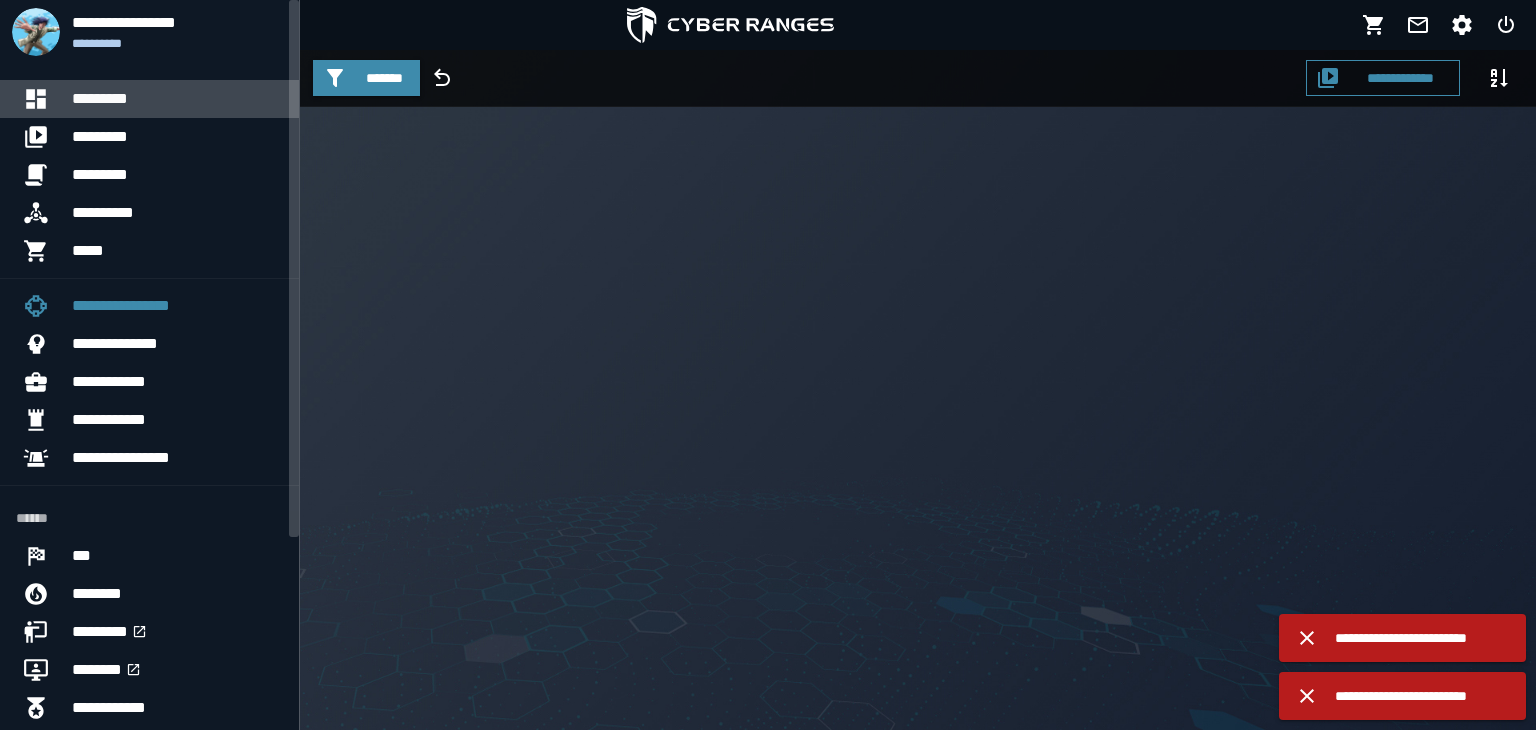 click on "*********" at bounding box center (177, 99) 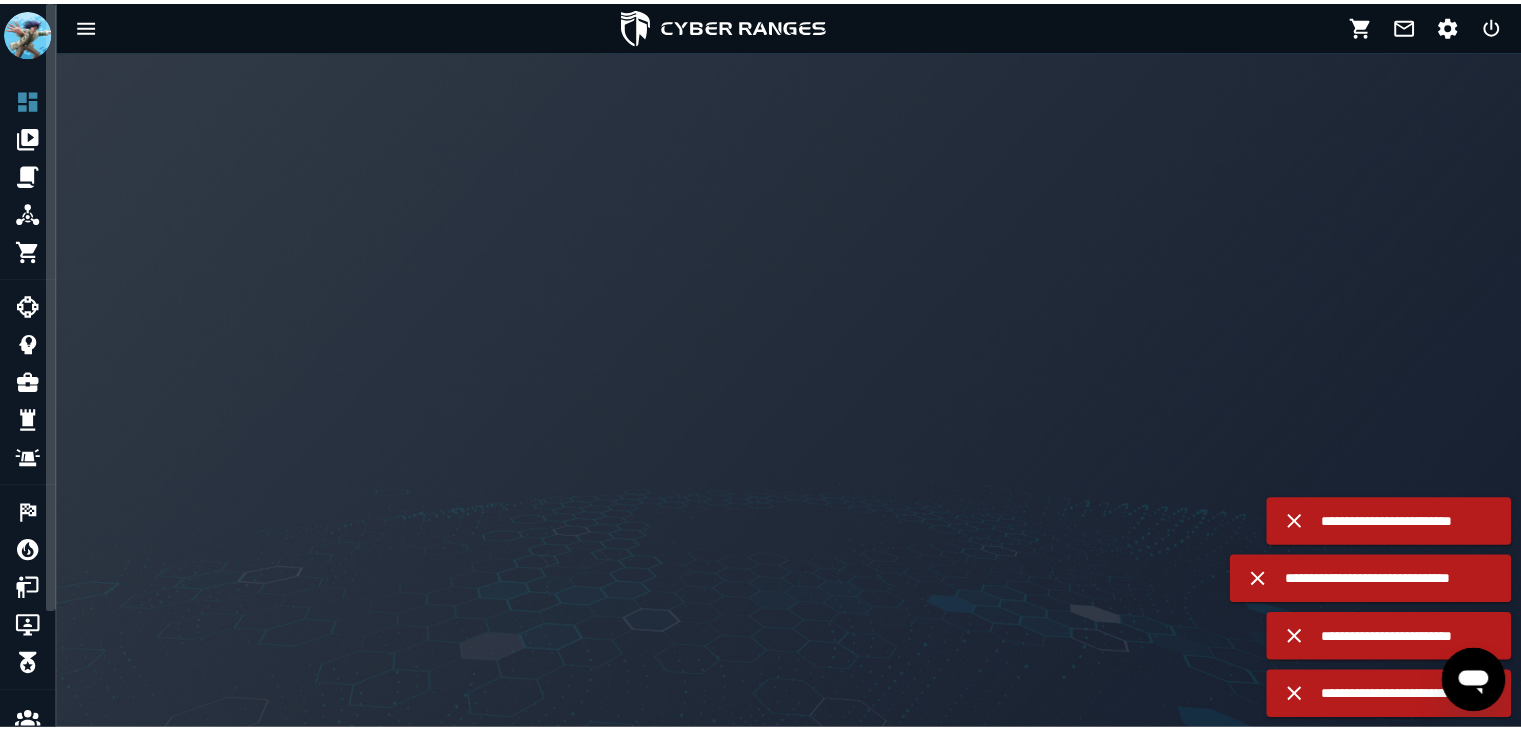 scroll, scrollTop: 0, scrollLeft: 0, axis: both 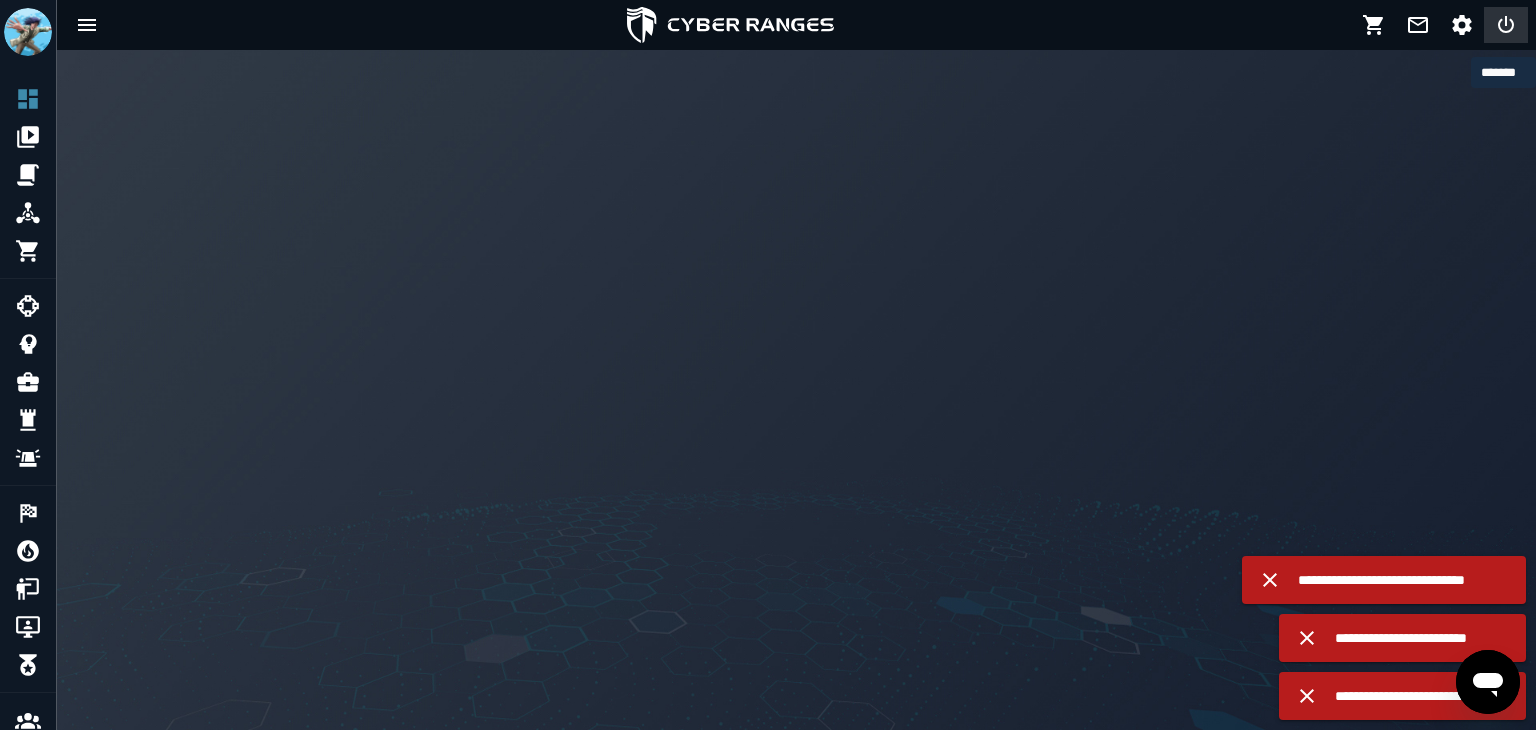 click 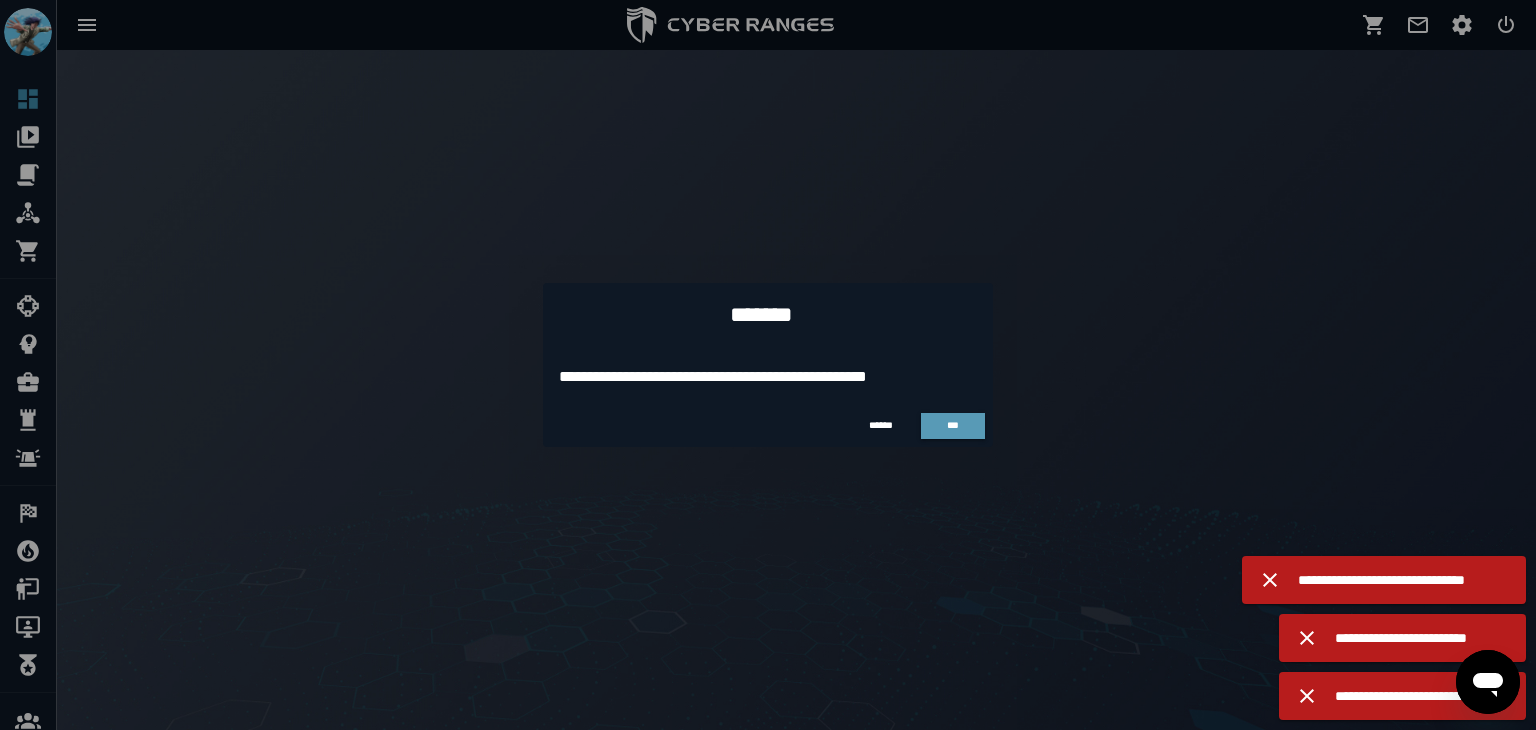 click on "***" at bounding box center [953, 426] 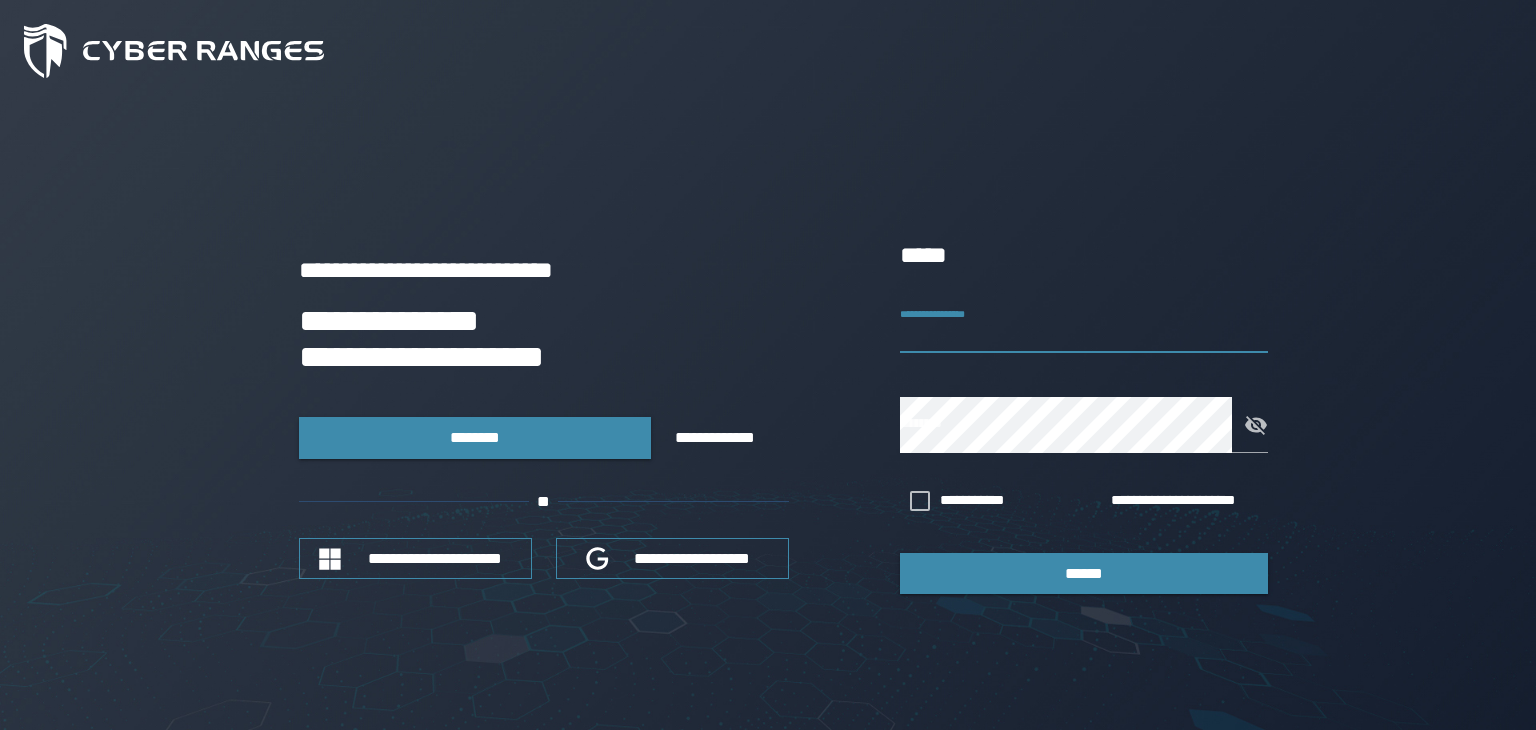 click on "**********" at bounding box center [1084, 325] 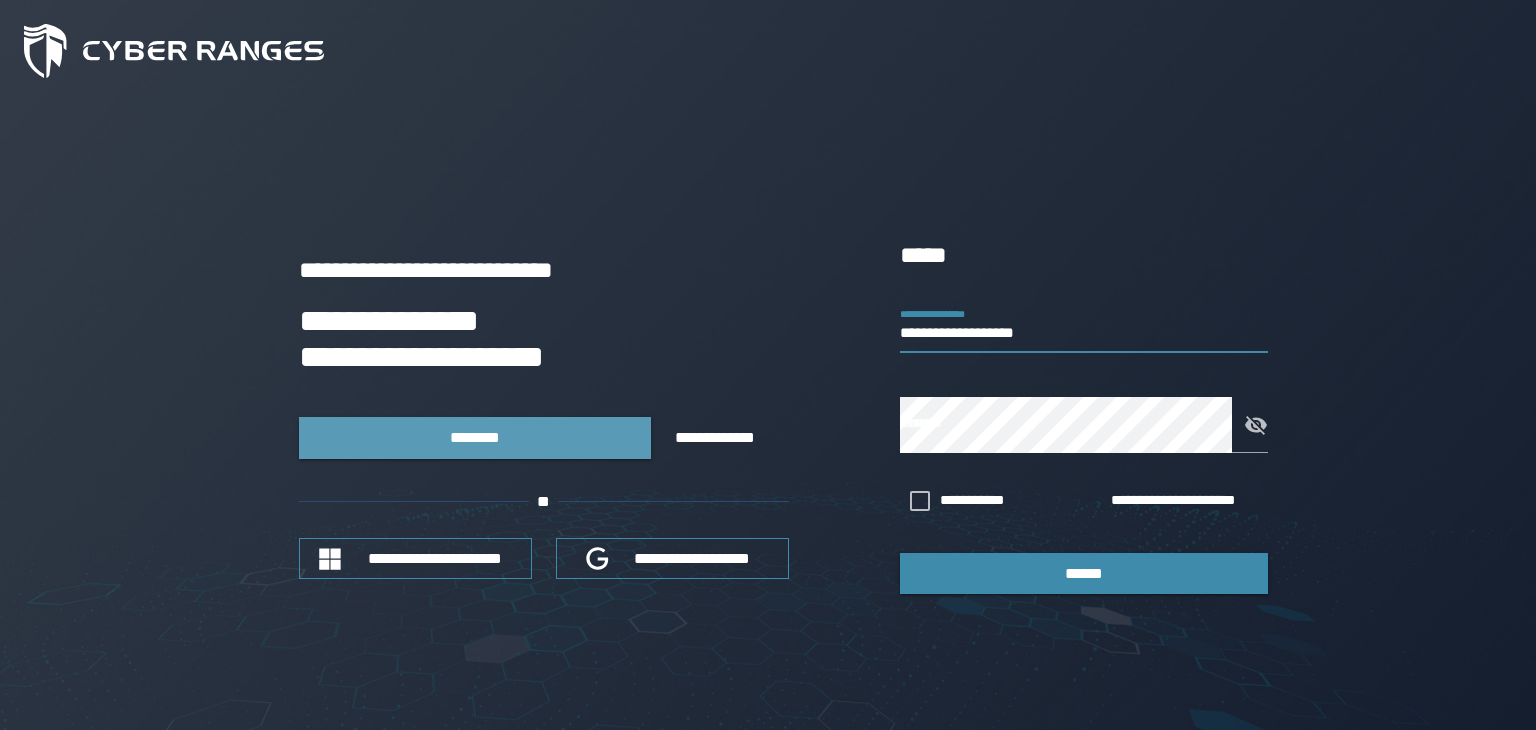 type on "**********" 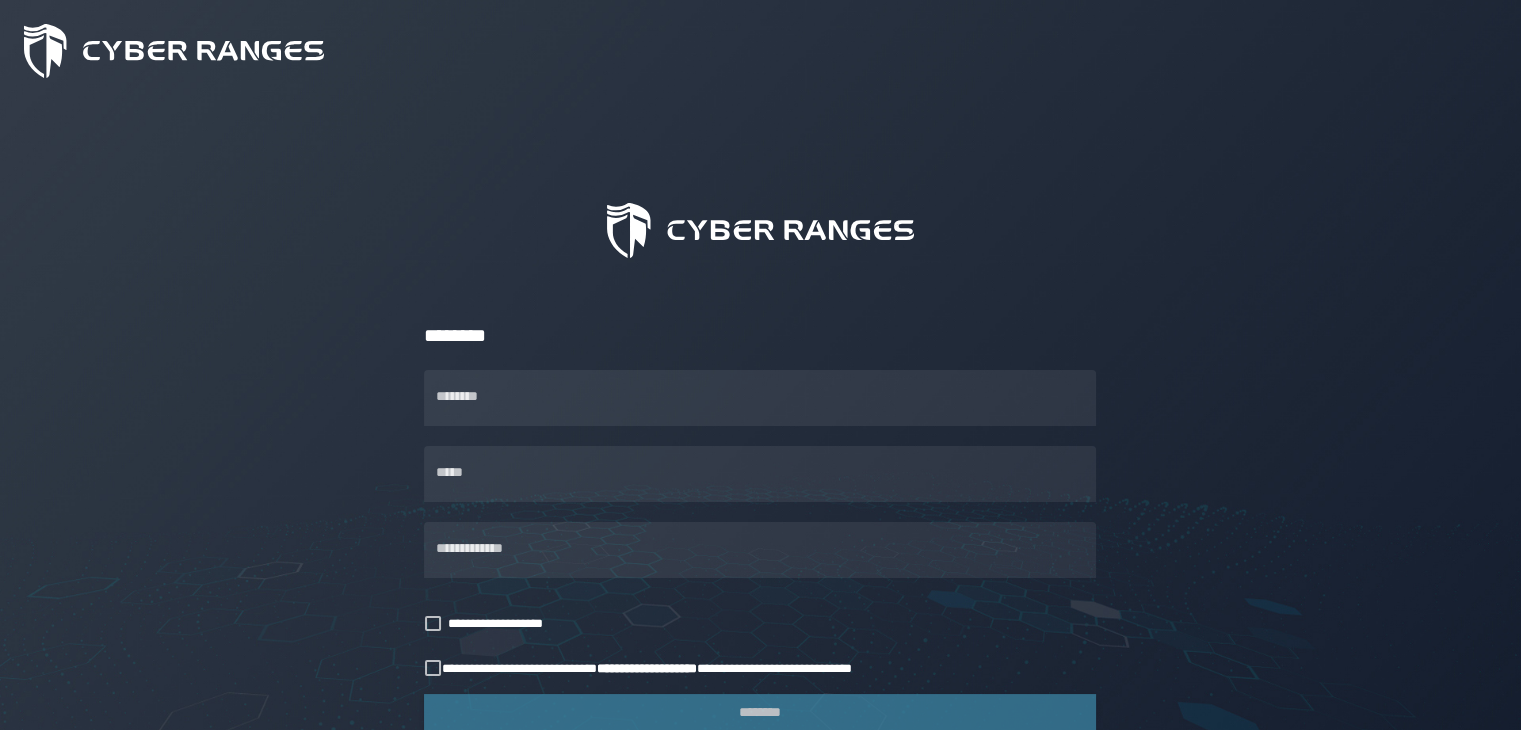 click on "********" at bounding box center [760, 398] 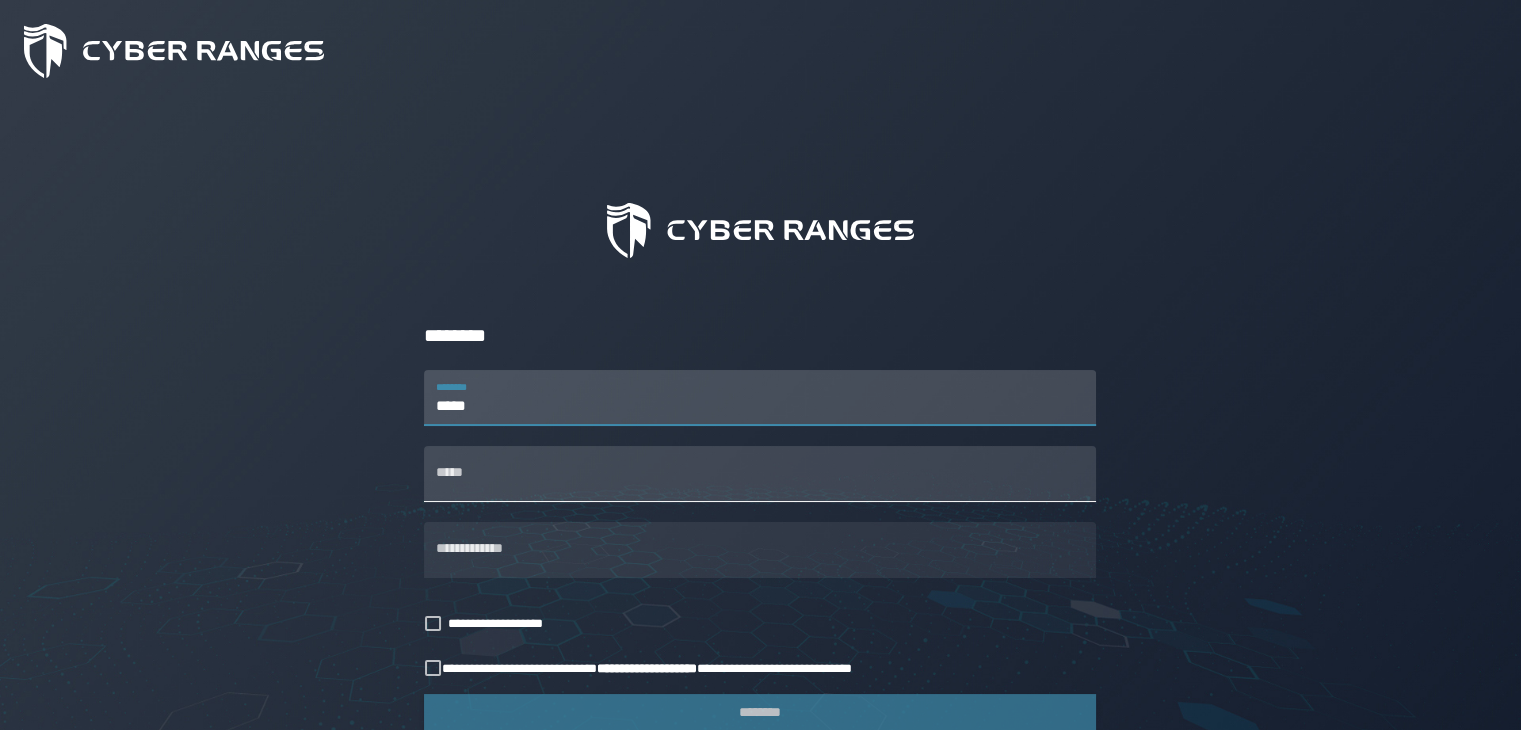 type on "*****" 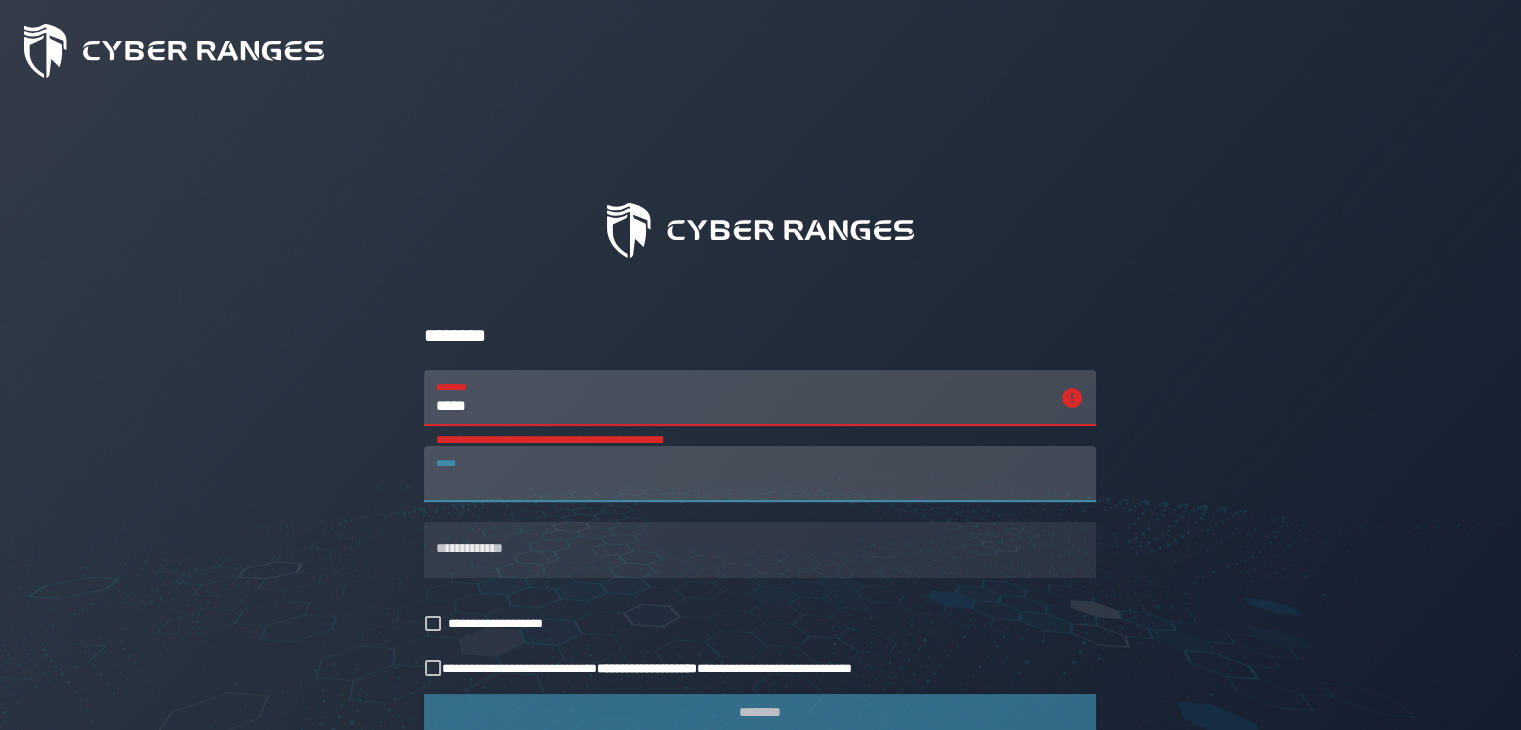 click on "*****" at bounding box center [760, 474] 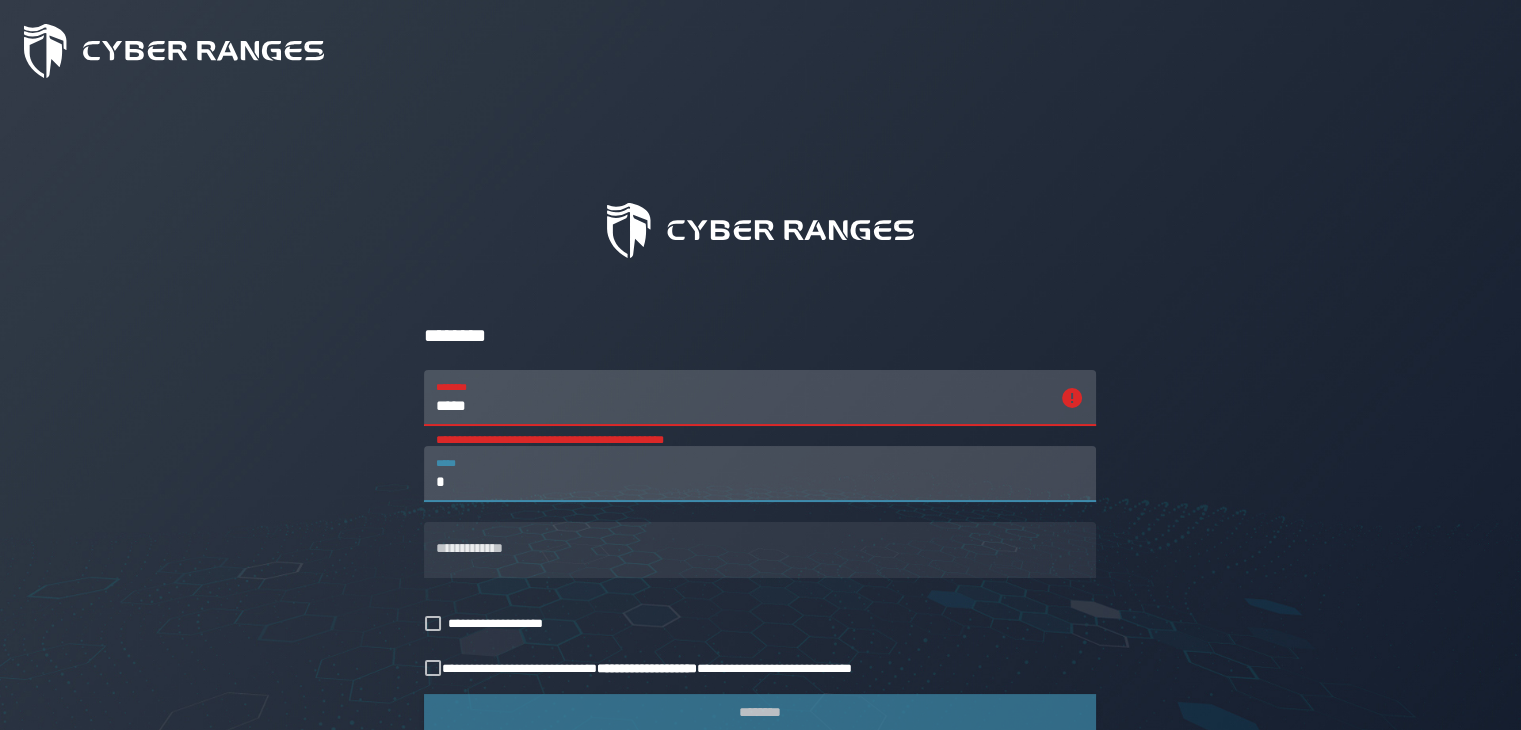 type on "*" 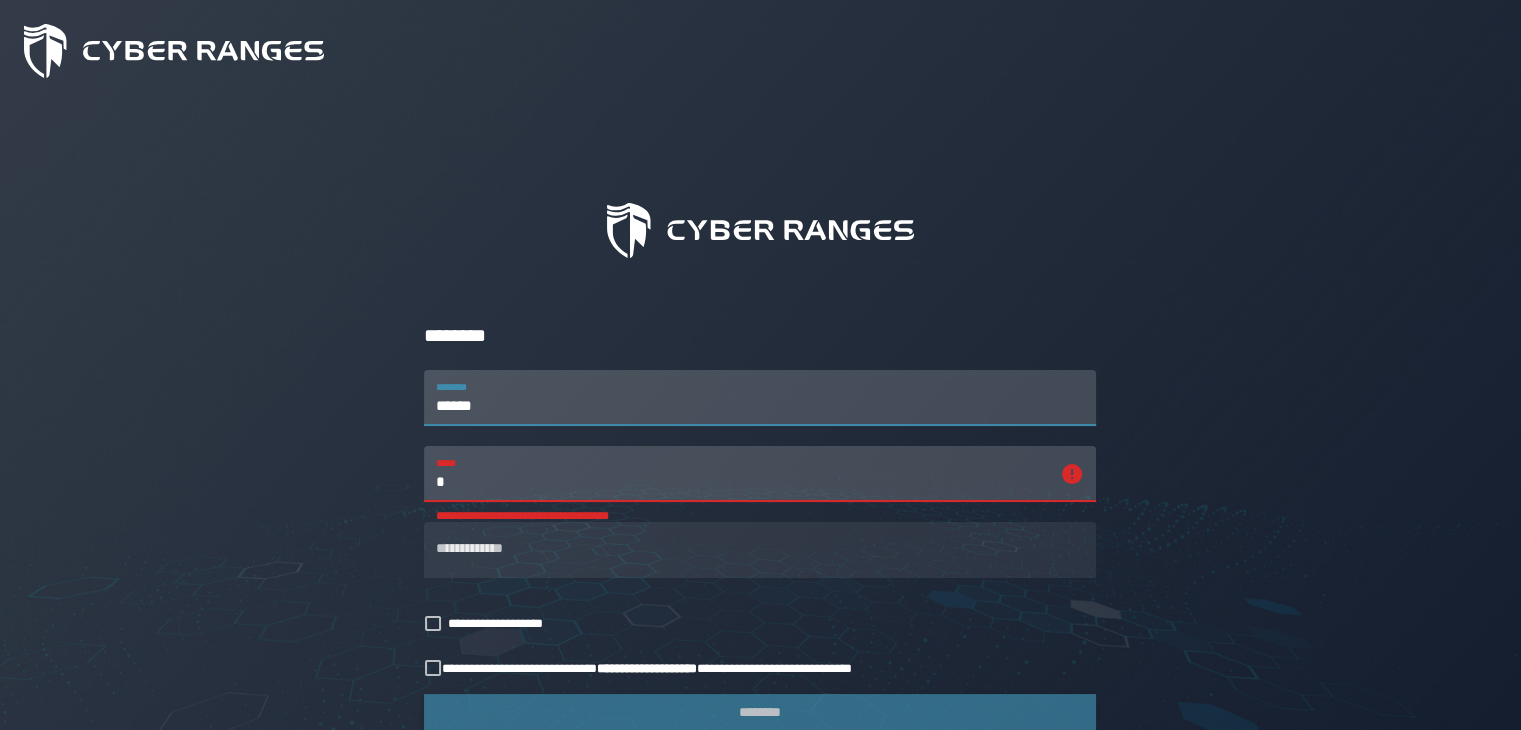 click on "******" at bounding box center (760, 398) 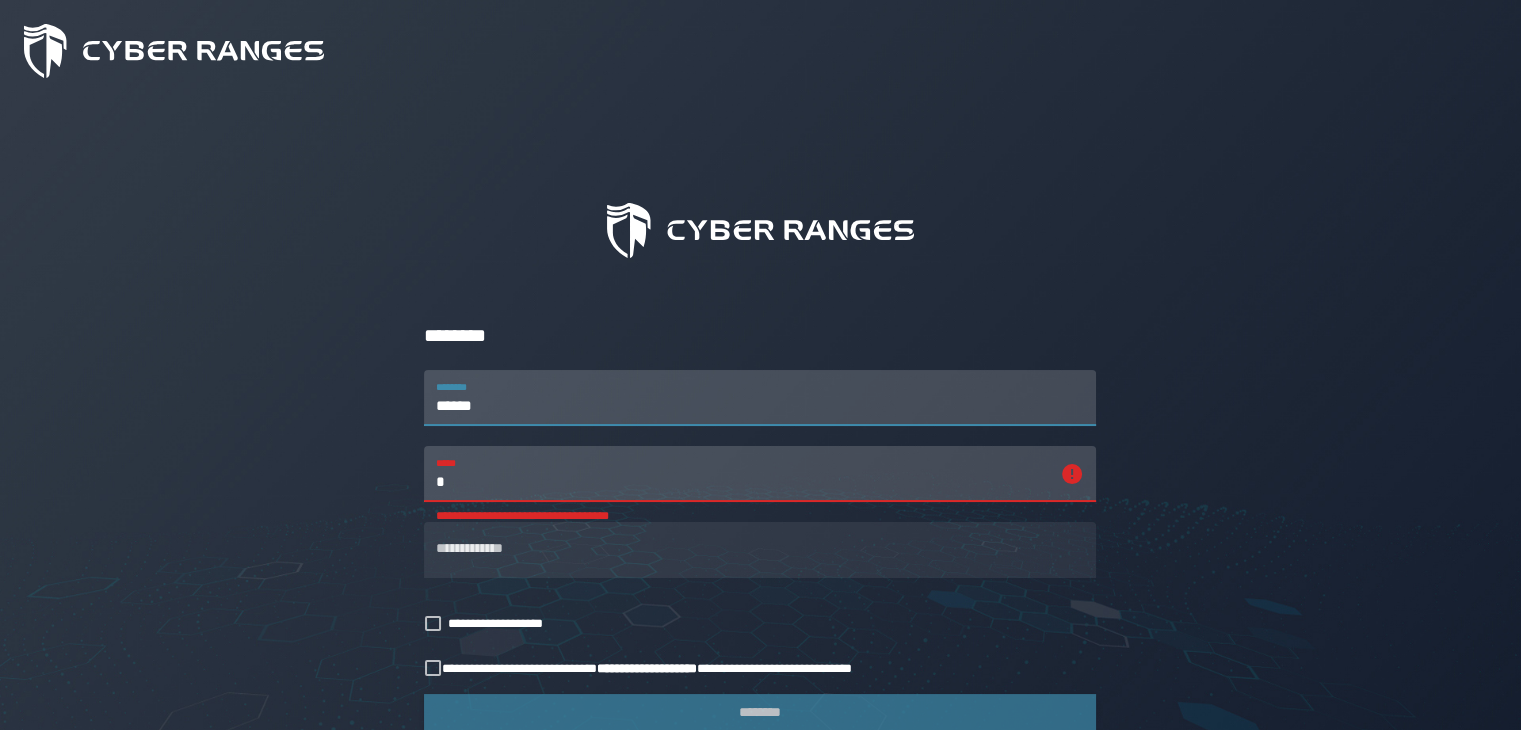 type on "******" 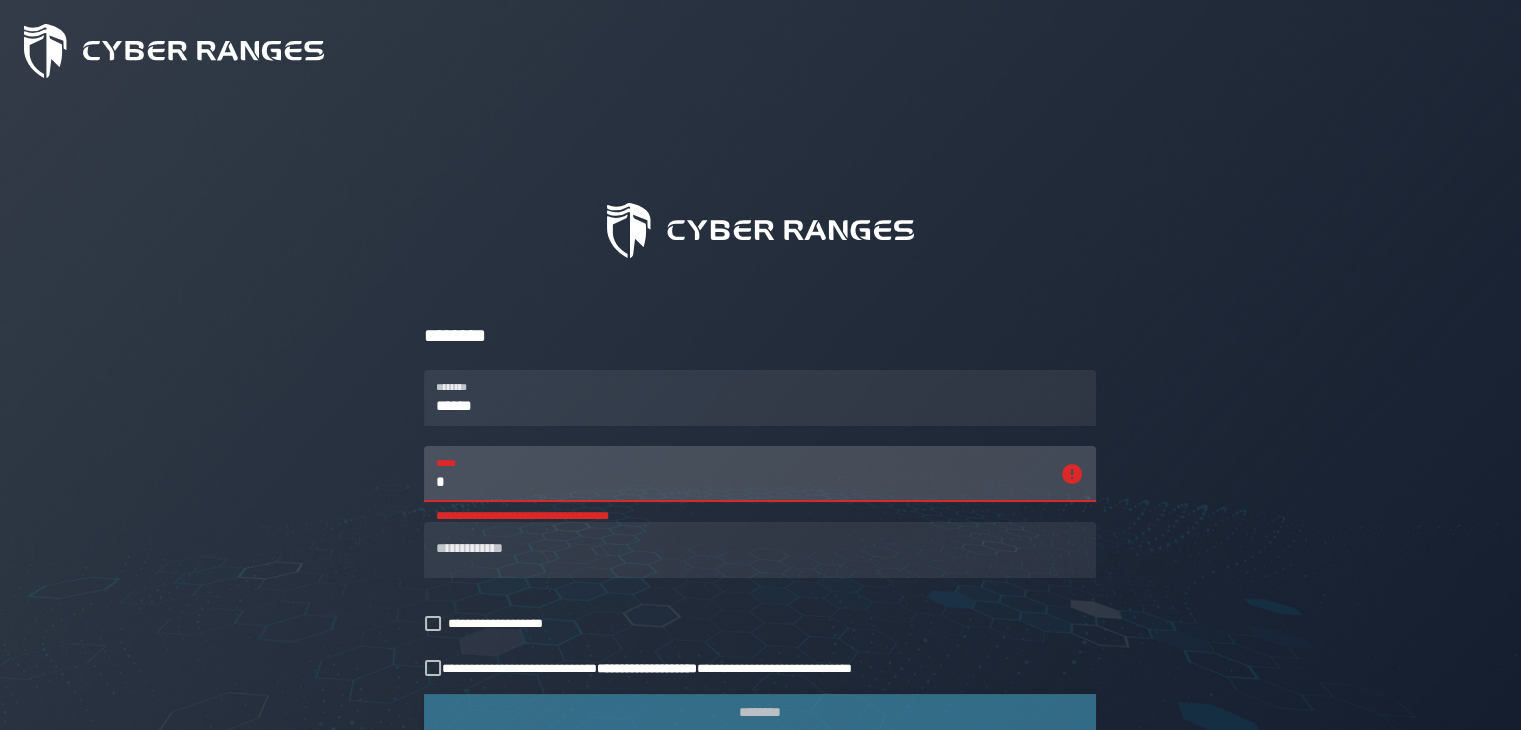 click on "*" at bounding box center (742, 474) 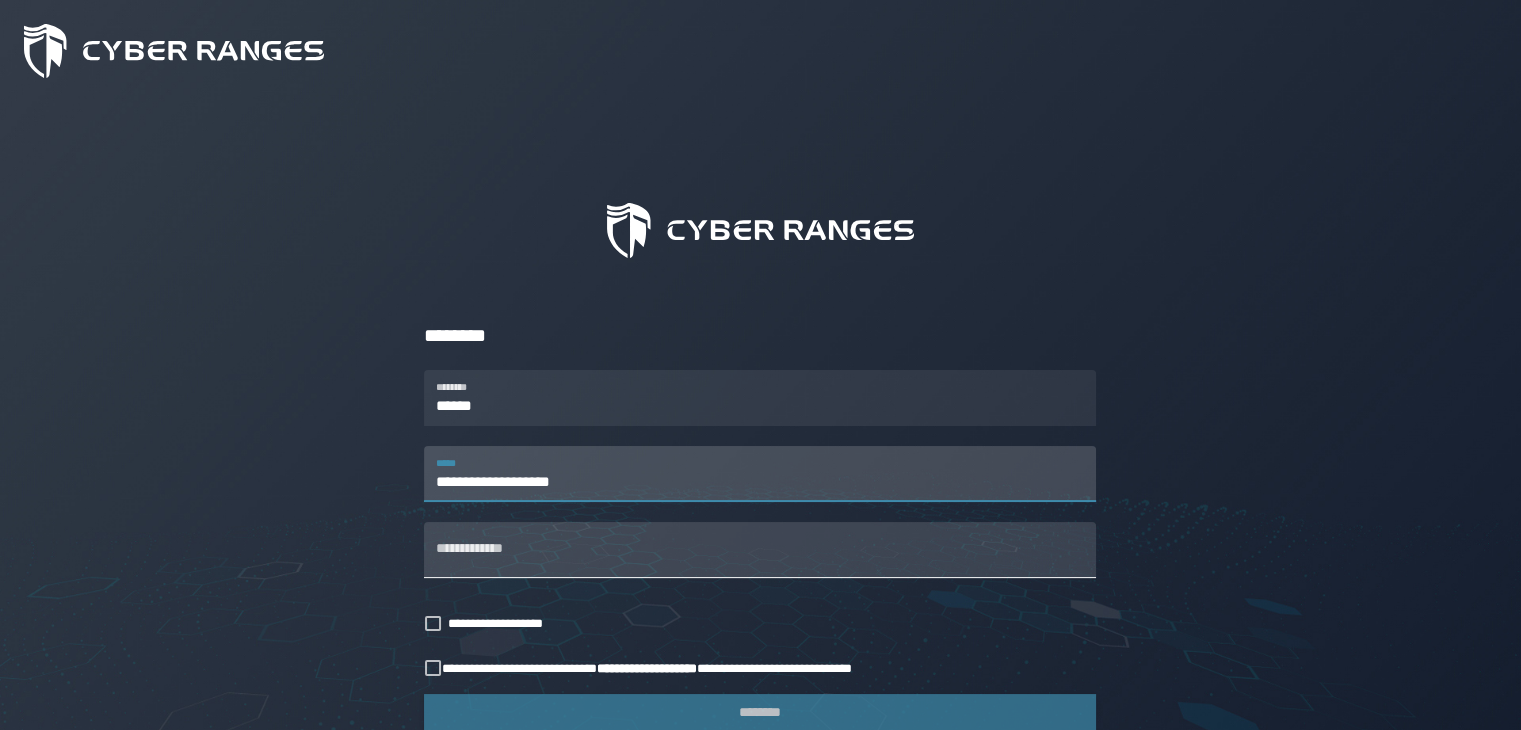 type on "**********" 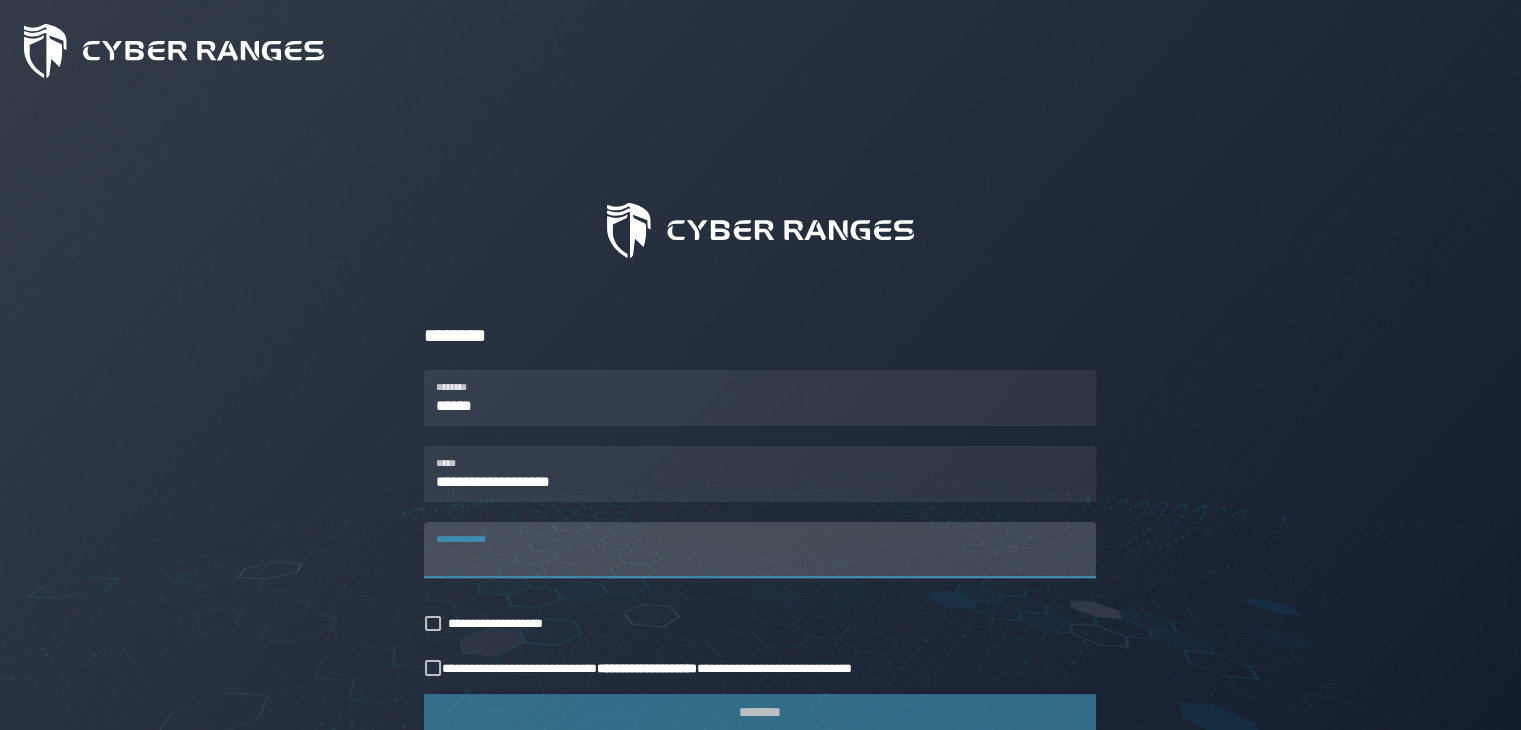 click on "**********" at bounding box center (760, 550) 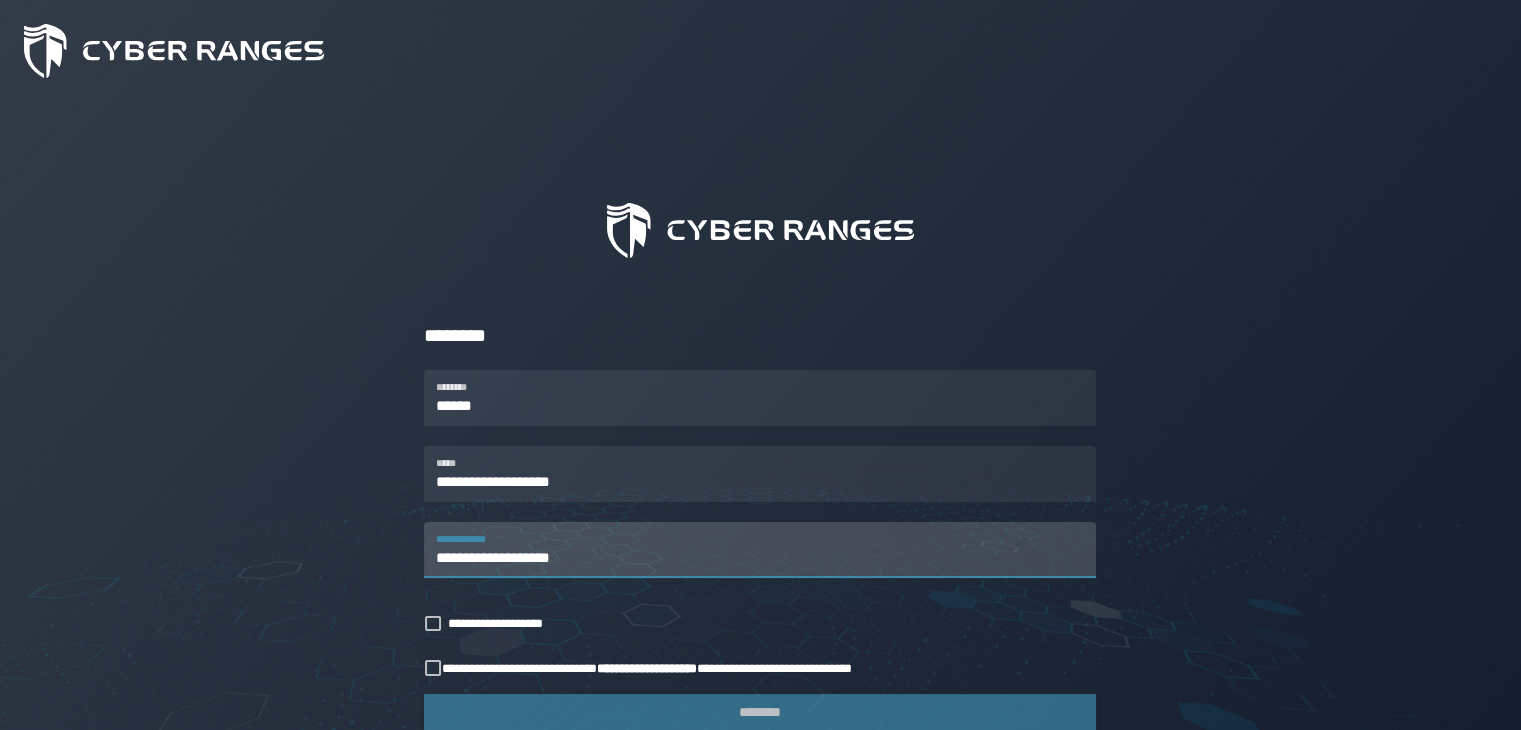 type on "**********" 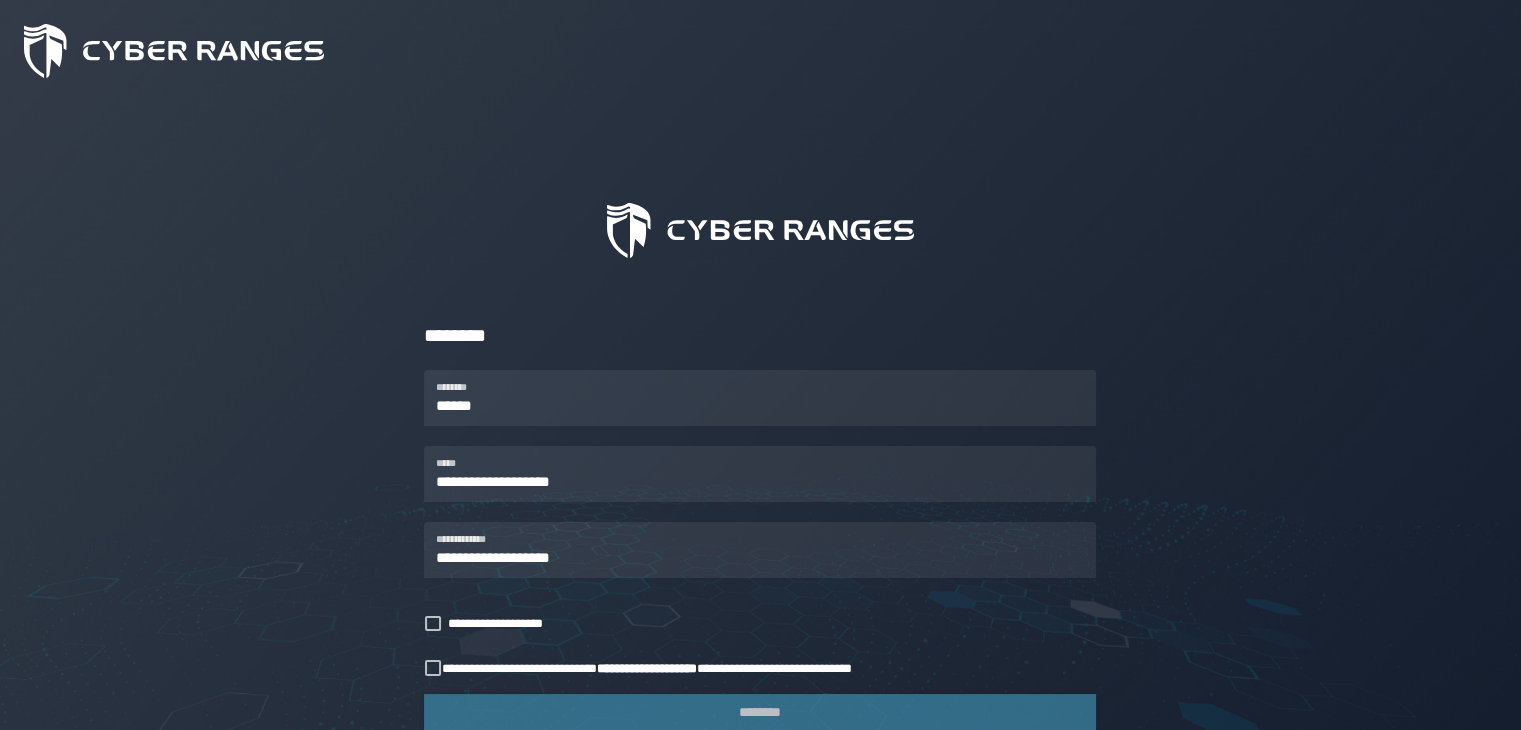 click on "**********" 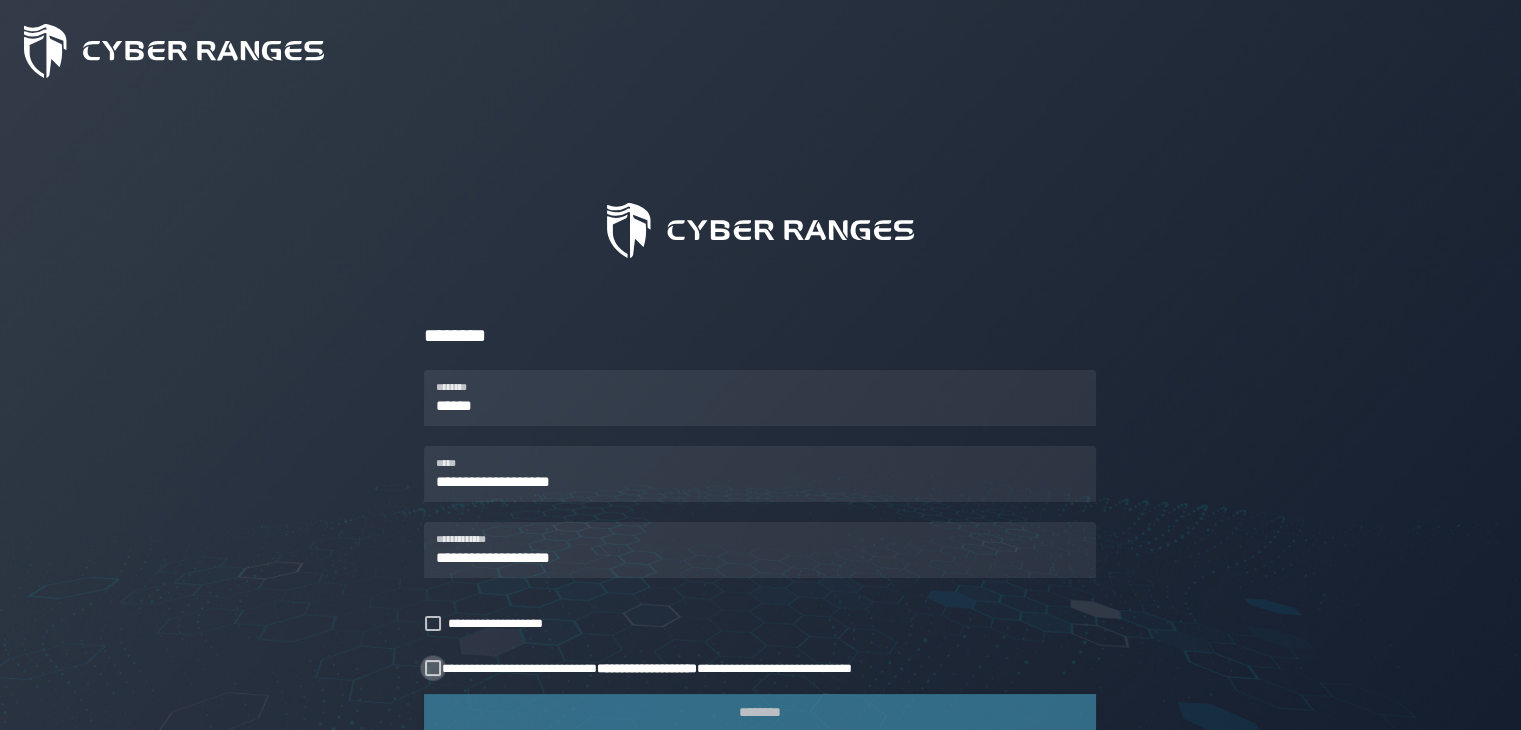 click 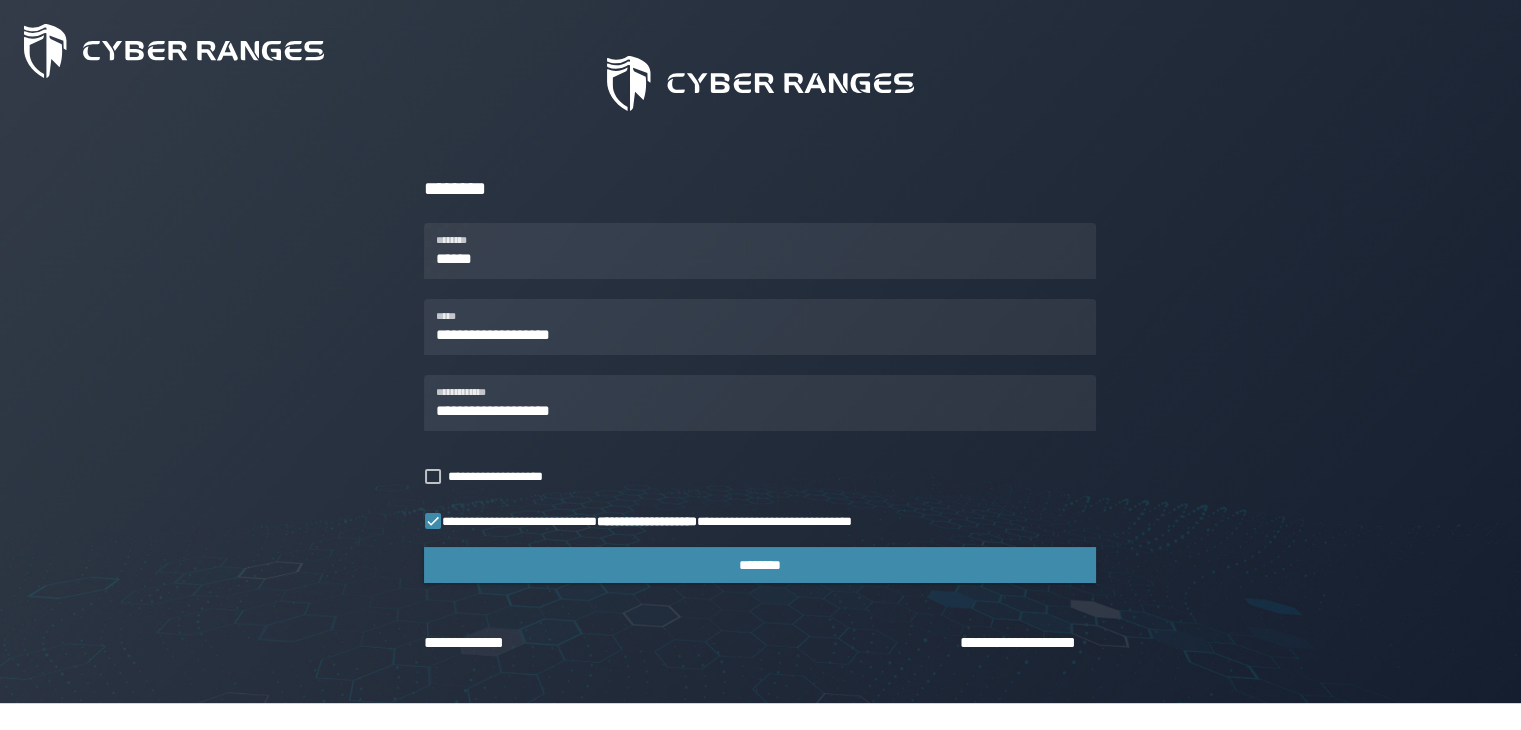 scroll, scrollTop: 161, scrollLeft: 0, axis: vertical 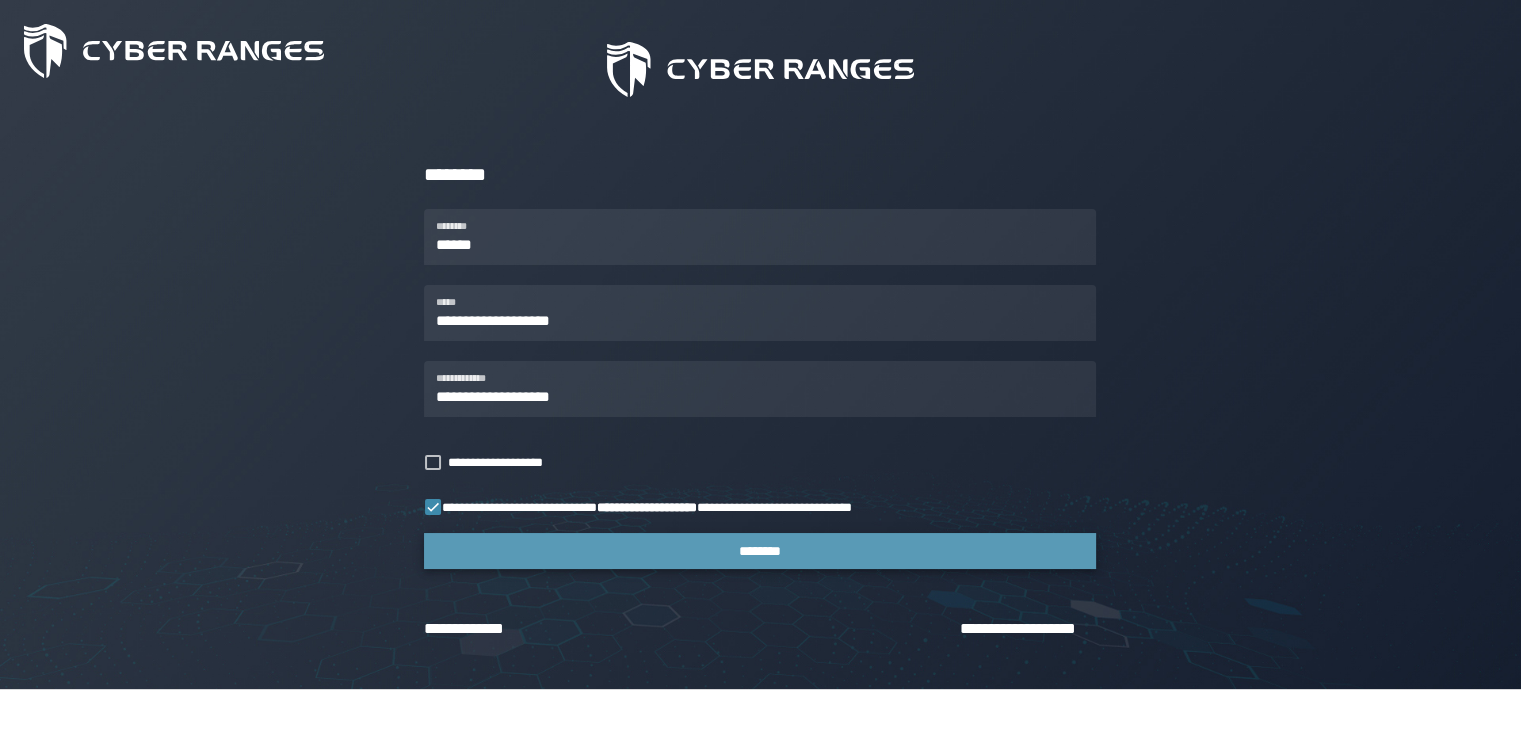 click on "********" at bounding box center (760, 551) 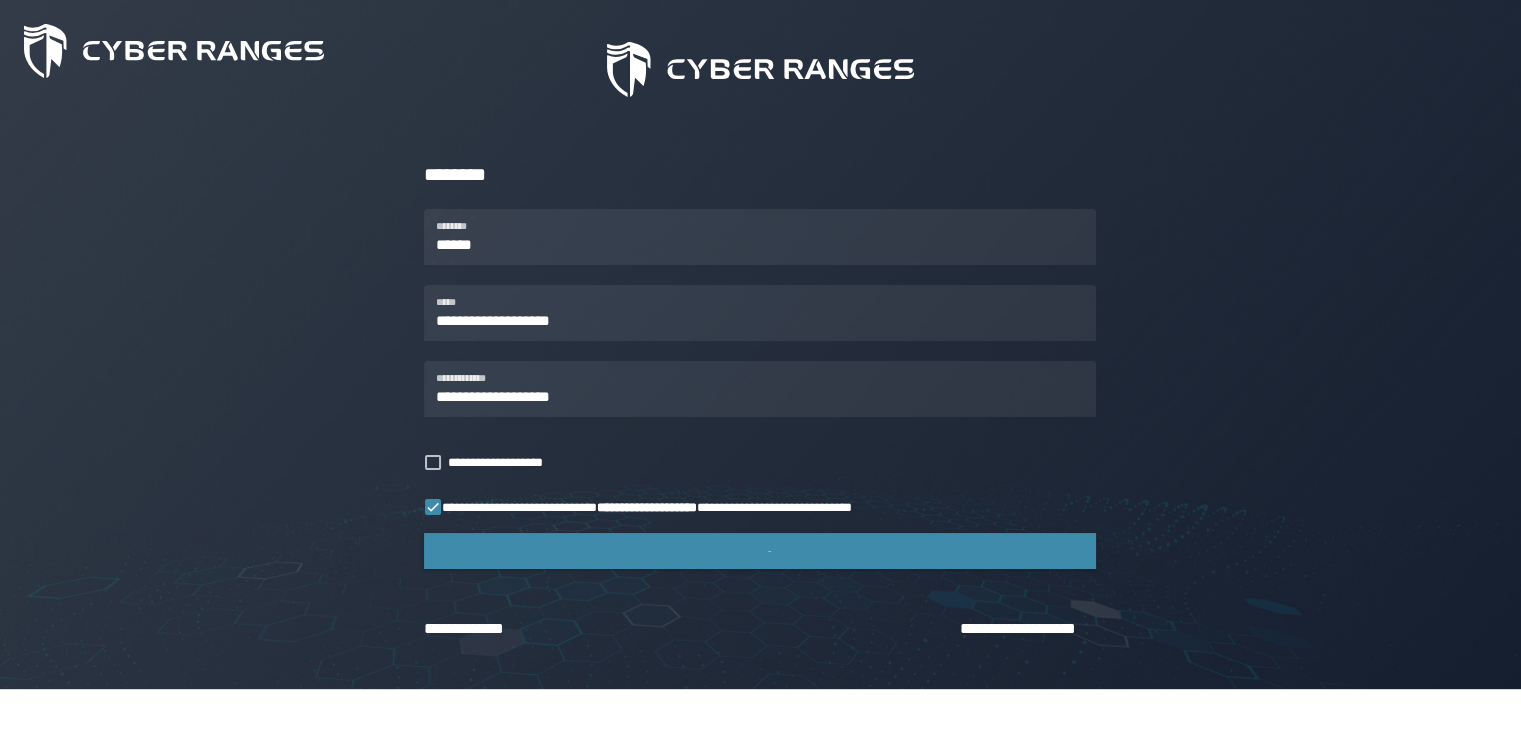 scroll, scrollTop: 0, scrollLeft: 0, axis: both 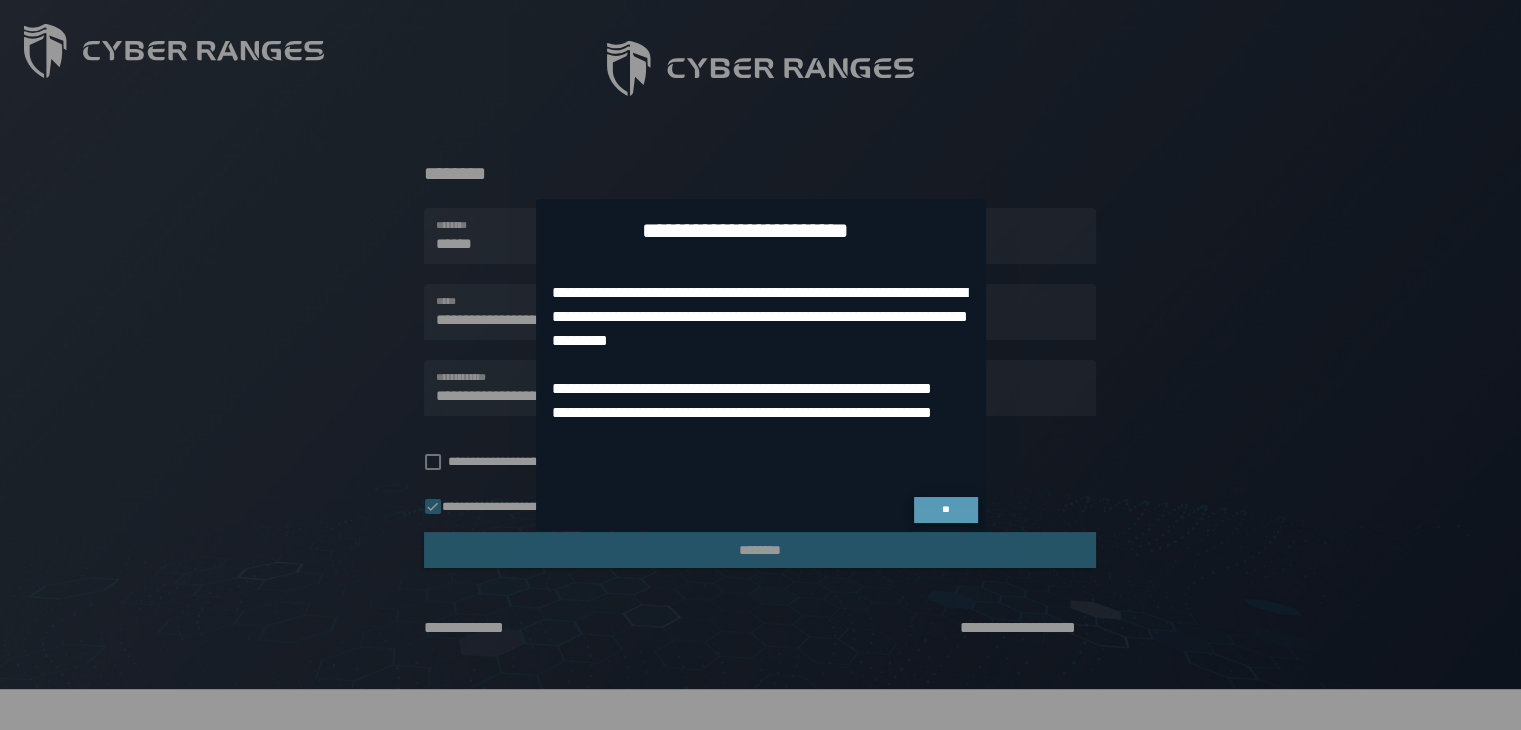 click on "**" at bounding box center [945, 509] 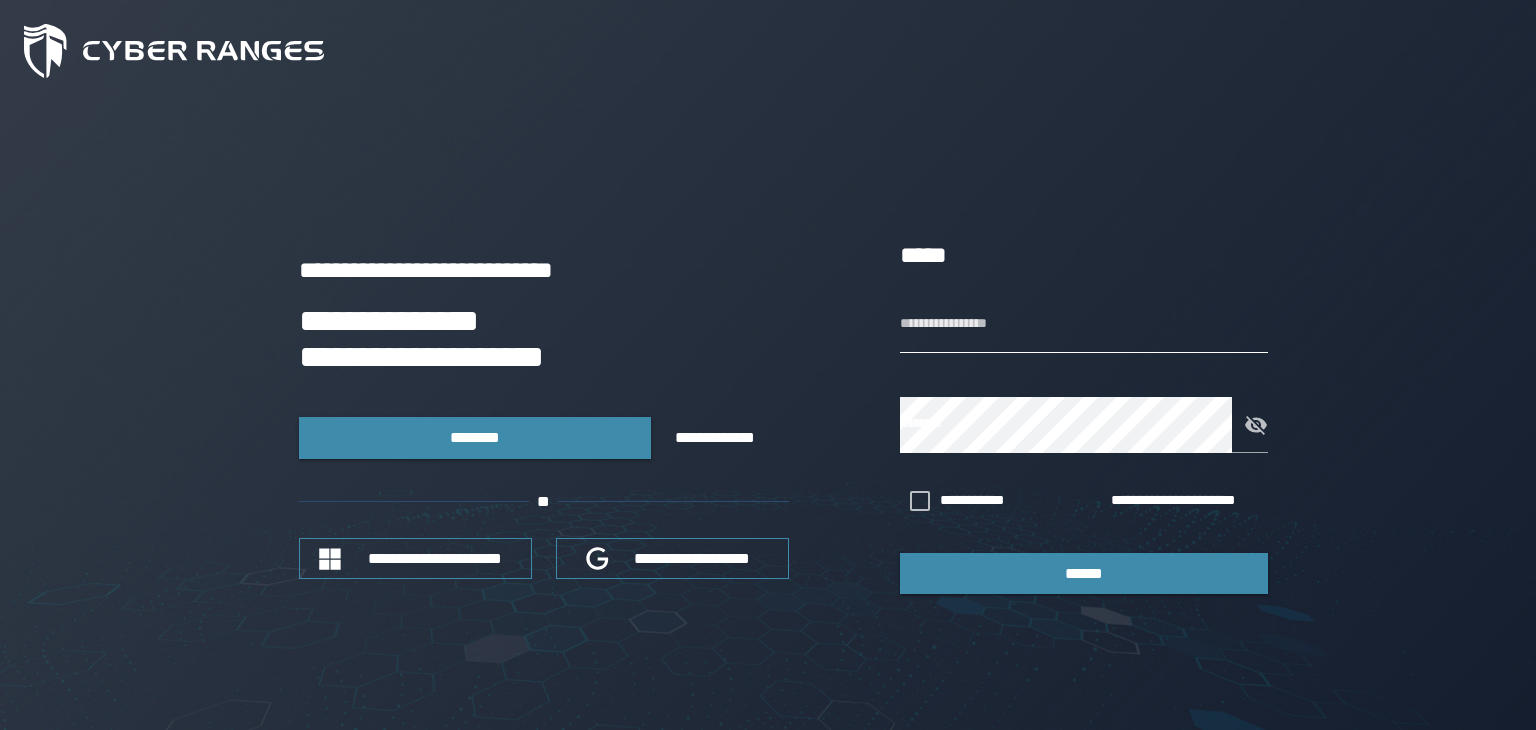 click on "**********" at bounding box center (1084, 325) 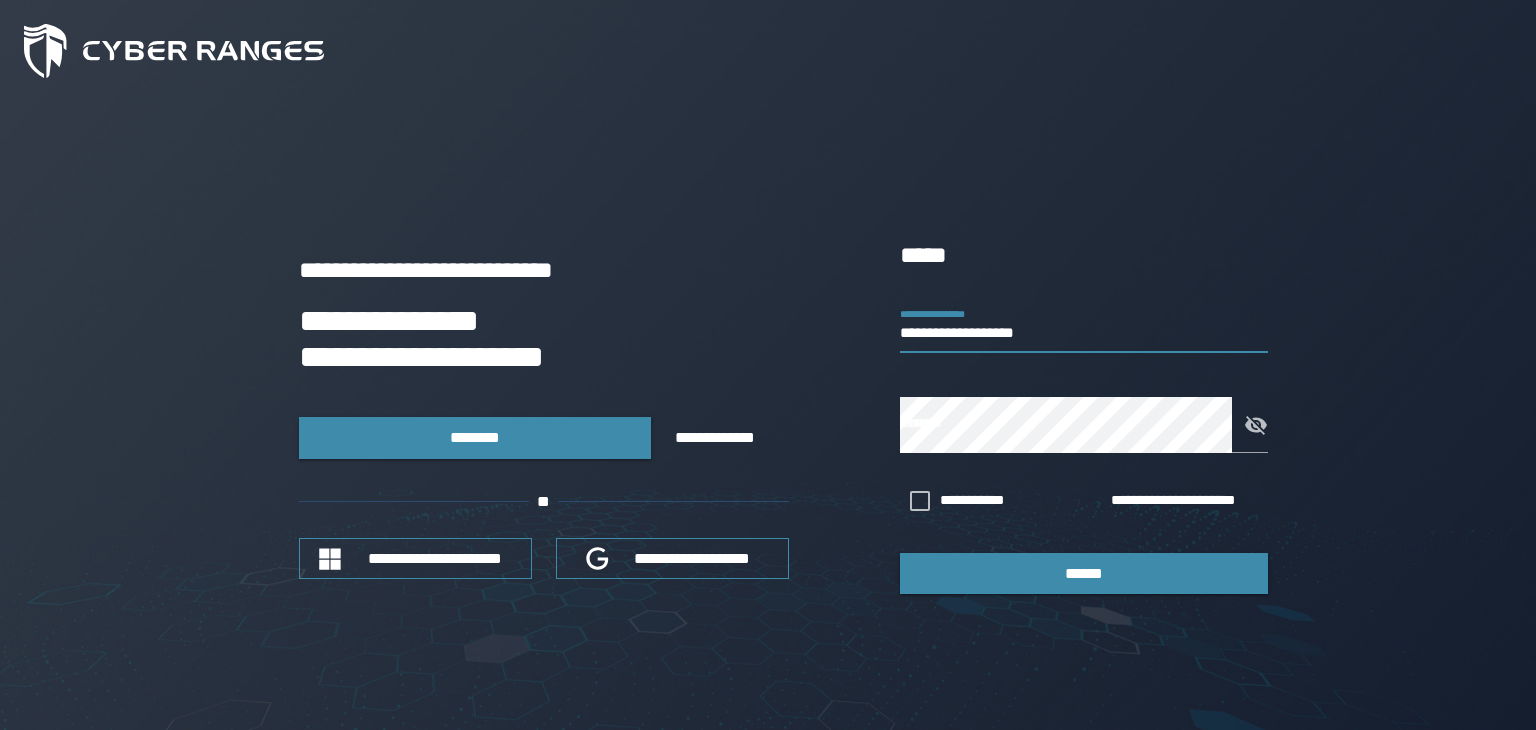 type on "**********" 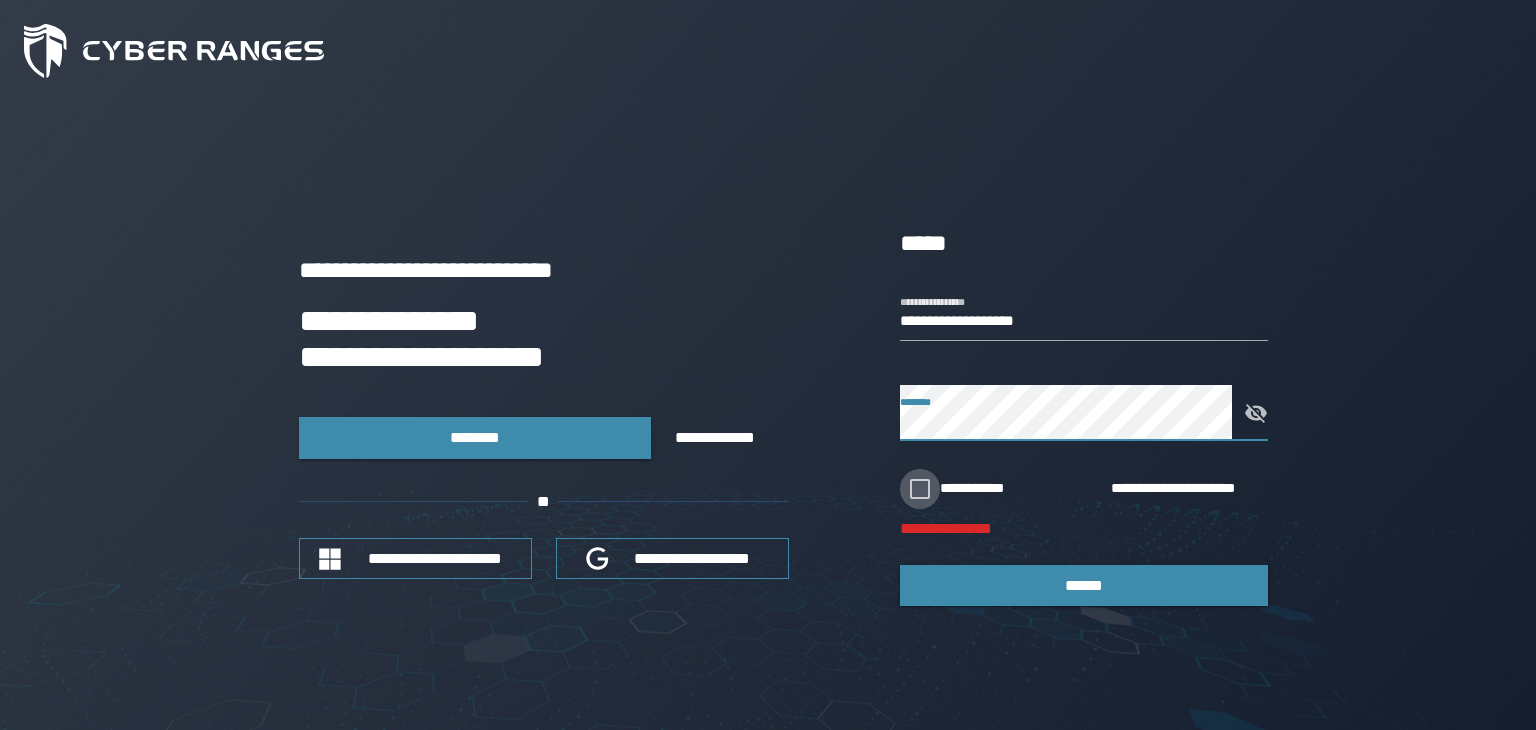 click at bounding box center [920, 489] 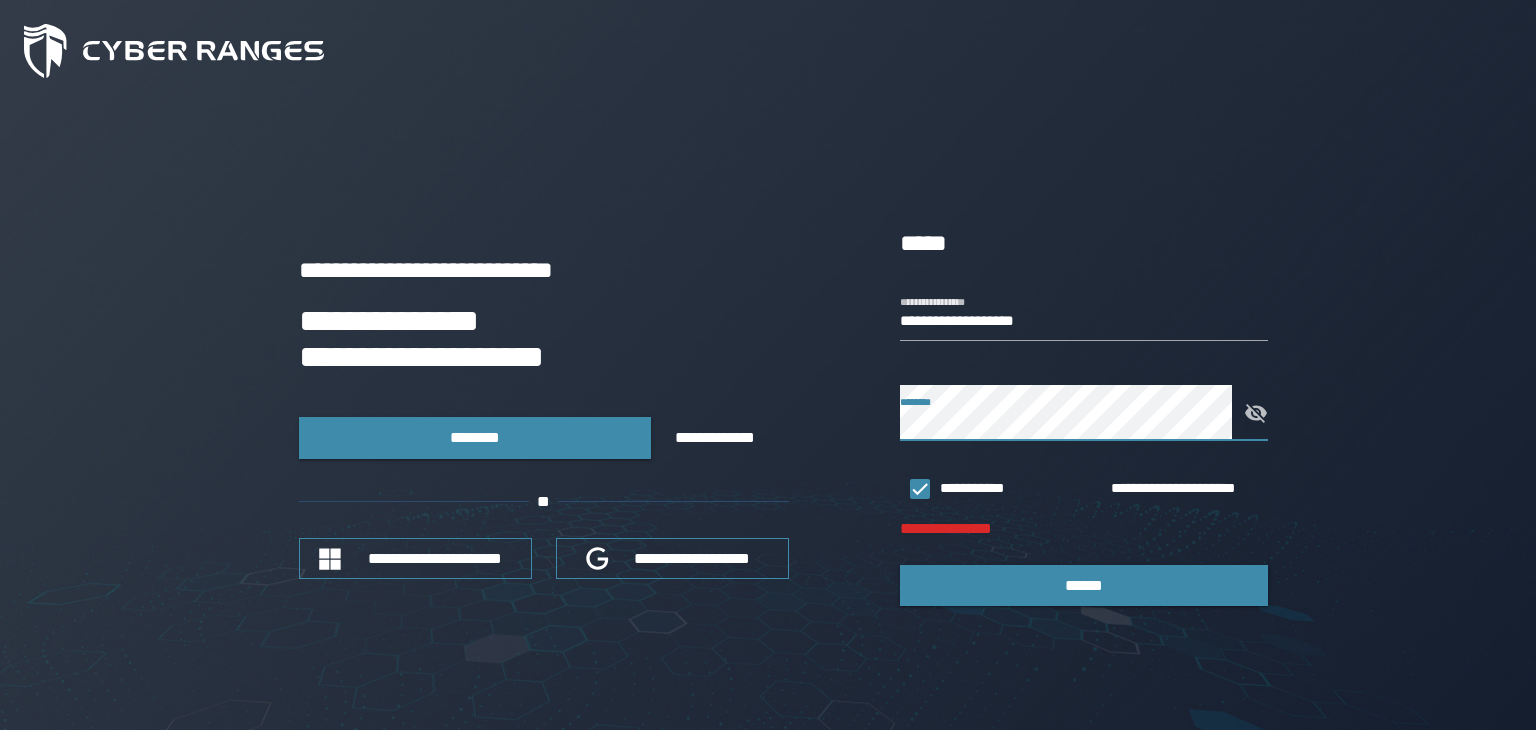 click at bounding box center (1250, 413) 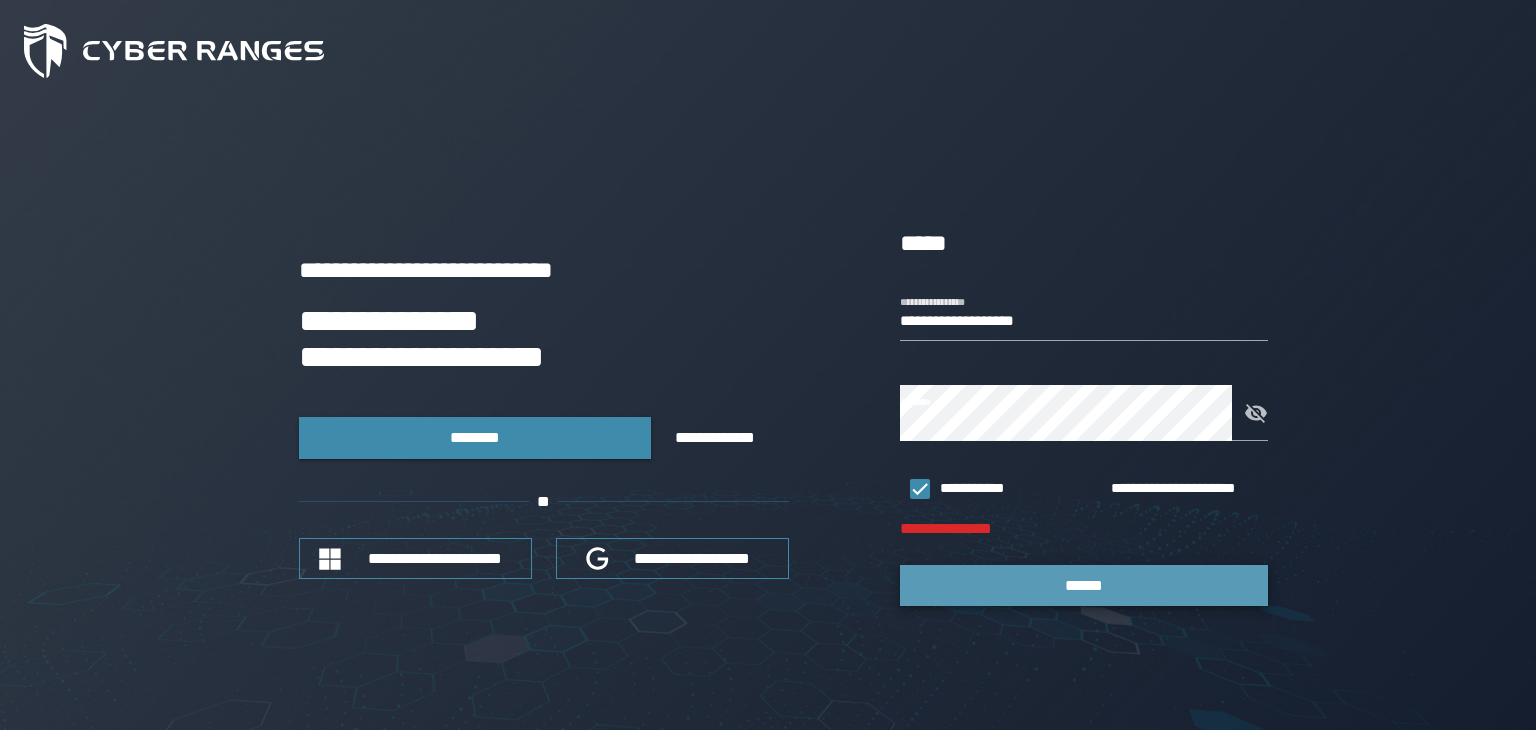 click on "******" at bounding box center (1084, 585) 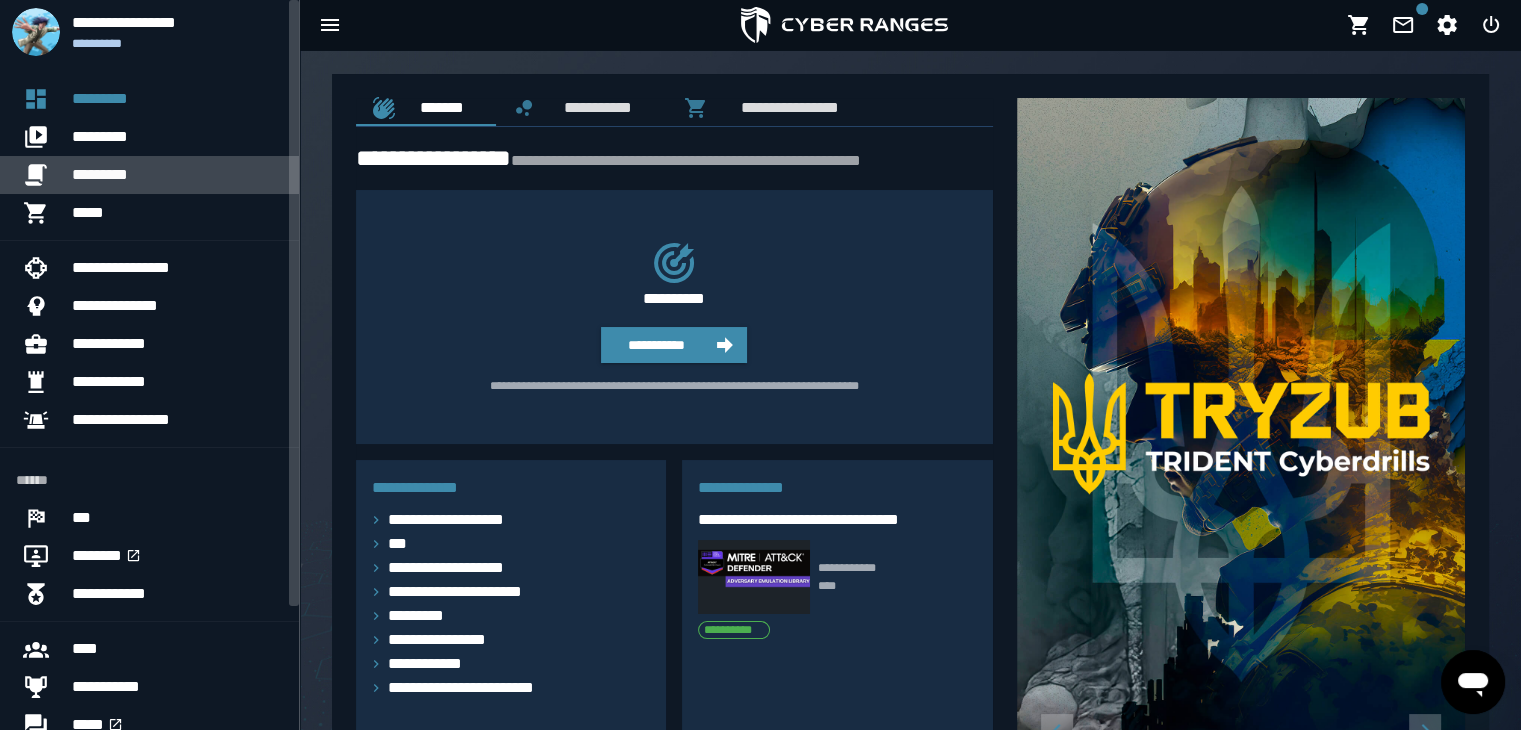 click on "*********" at bounding box center [177, 175] 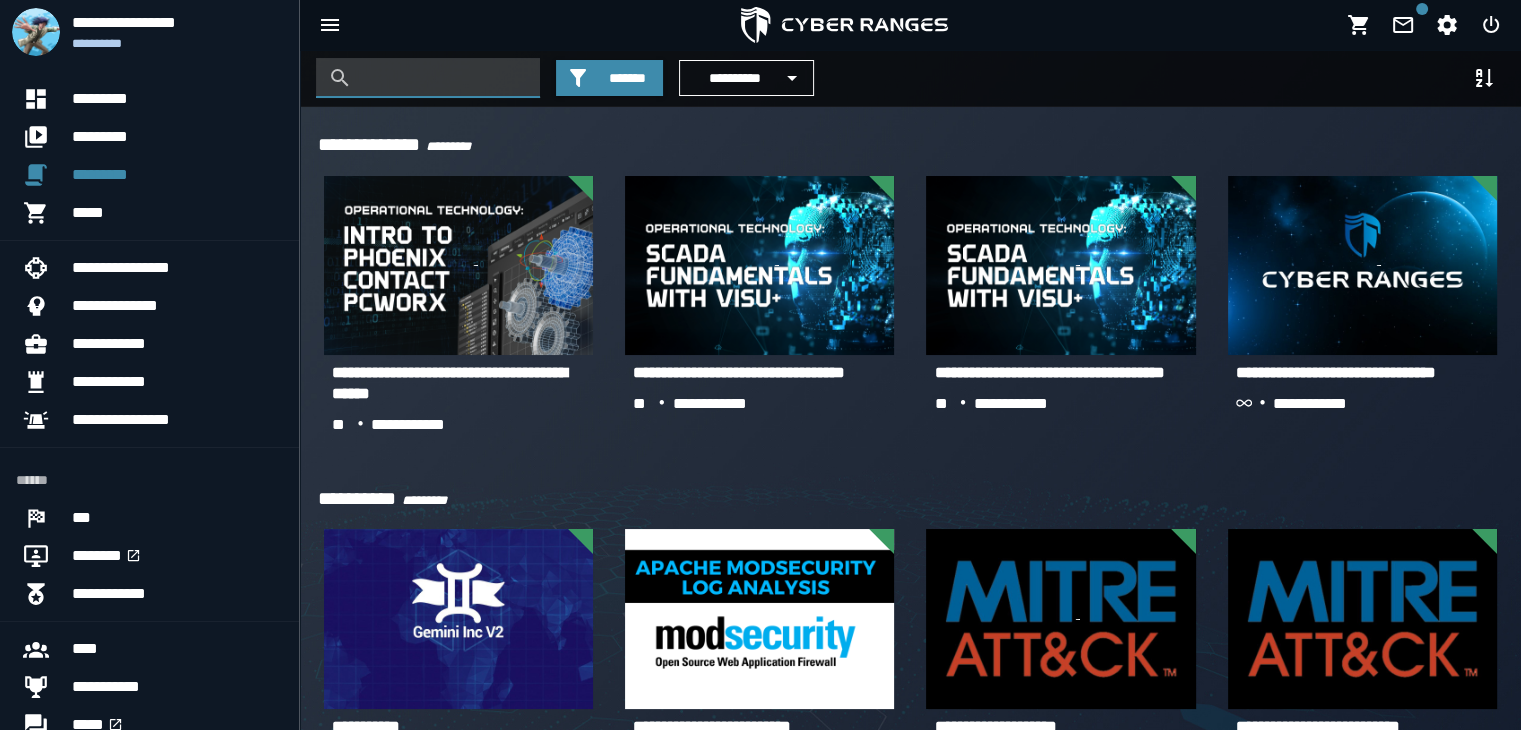 click at bounding box center [443, 78] 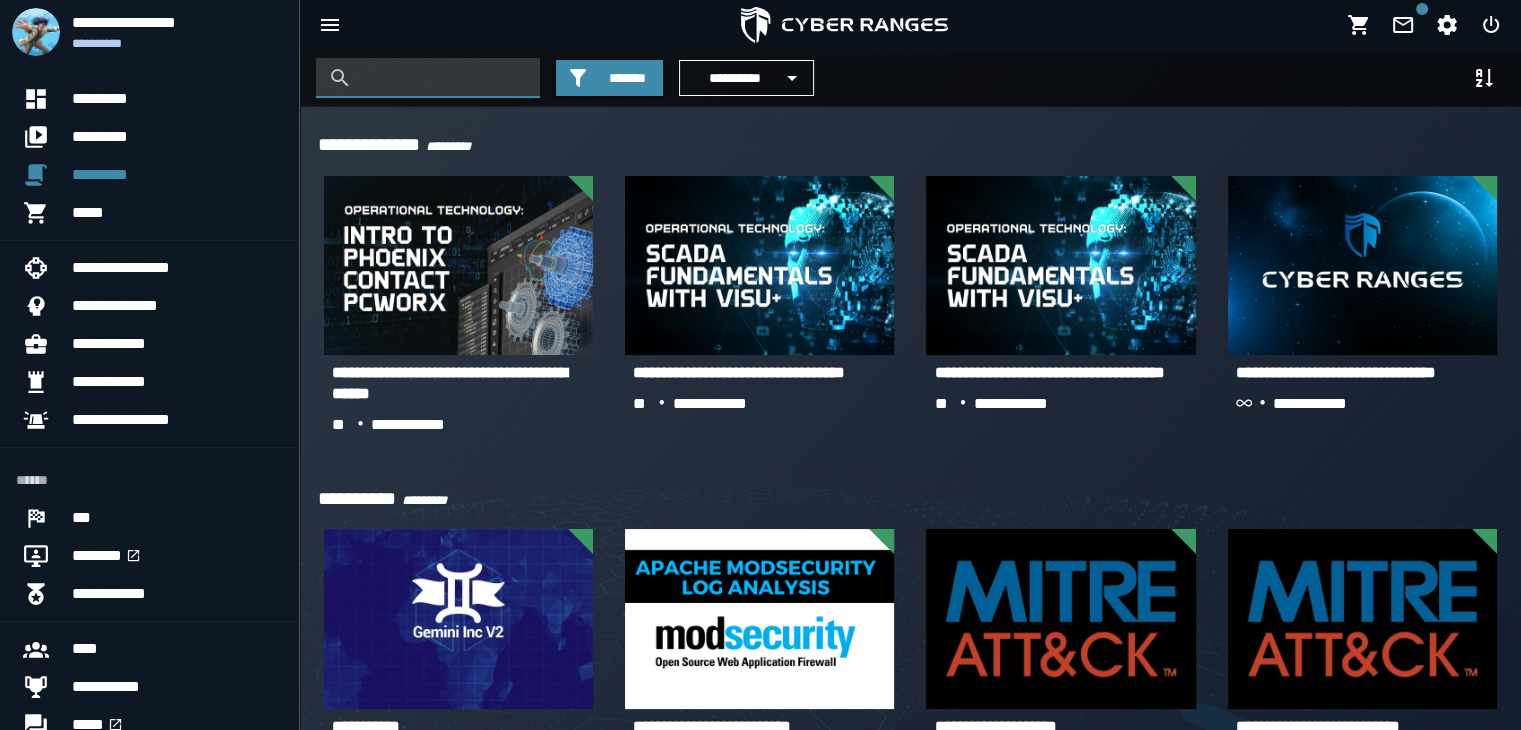 type on "*" 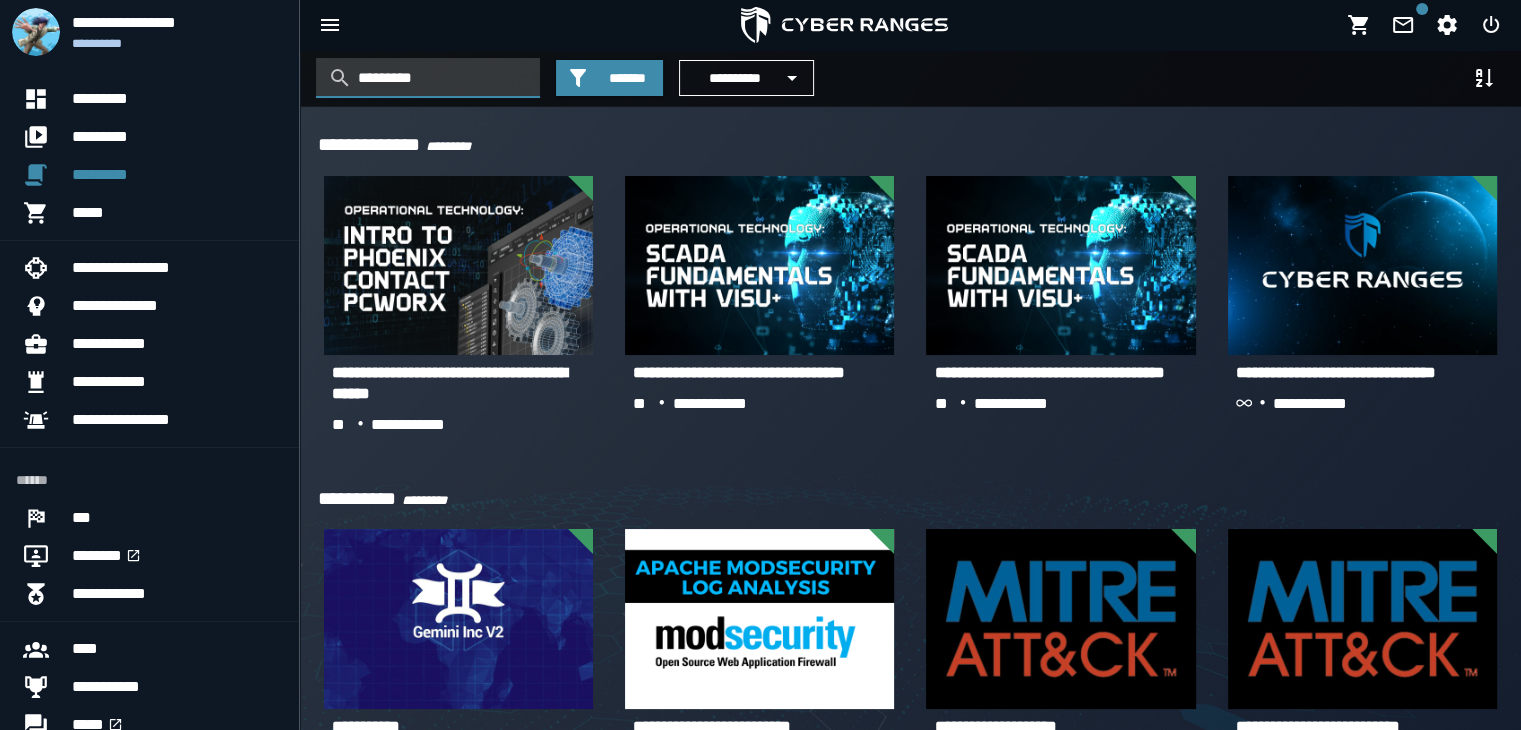 type on "*********" 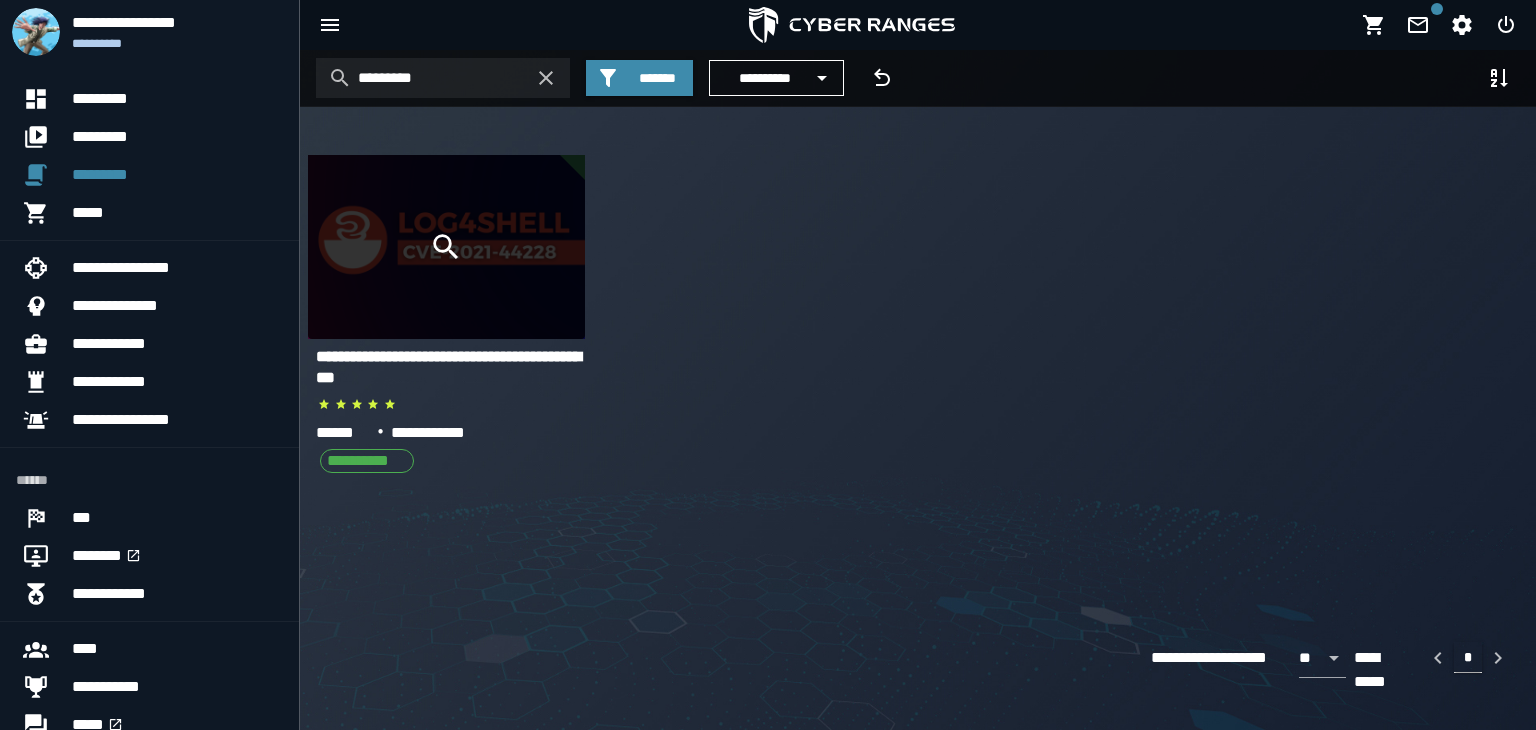 click 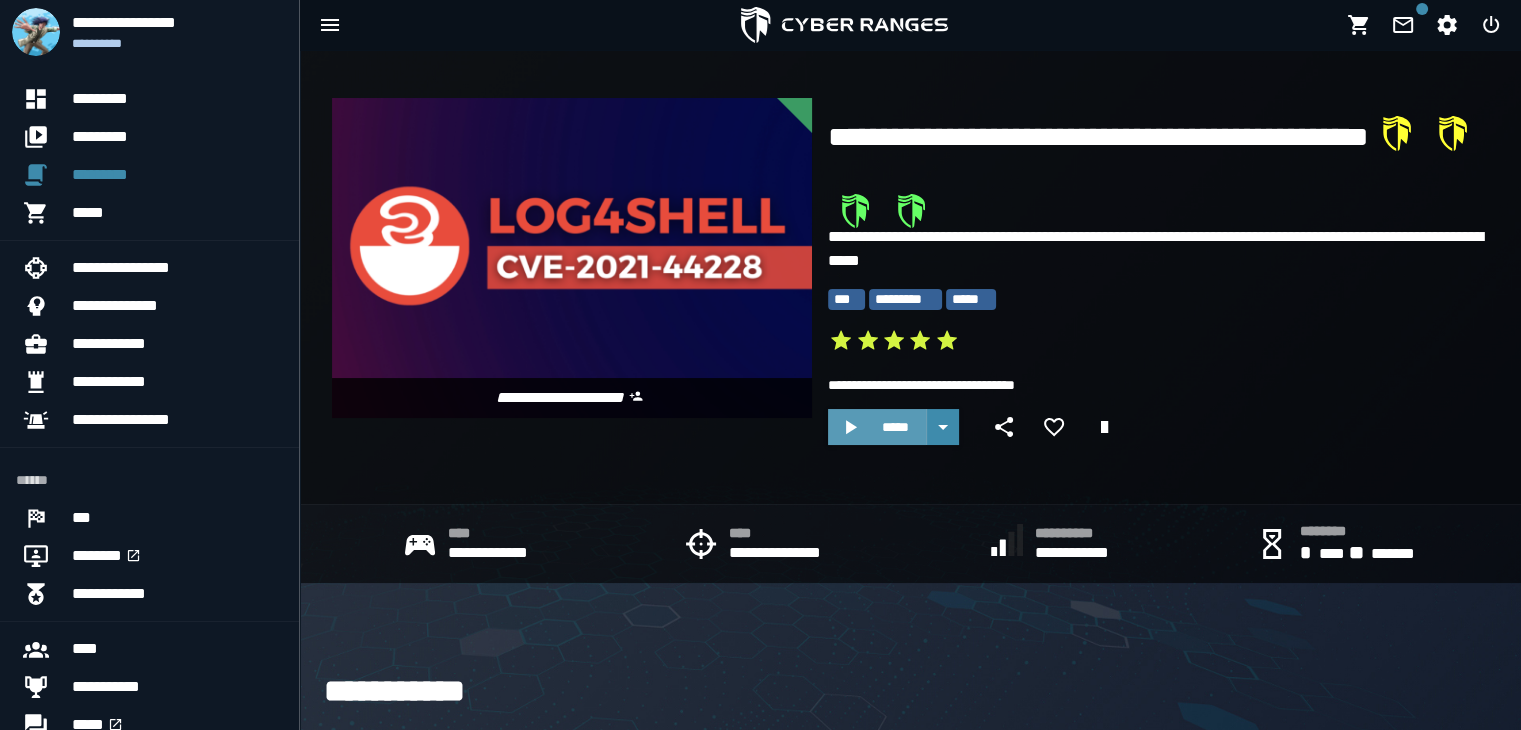 click on "*****" at bounding box center (895, 427) 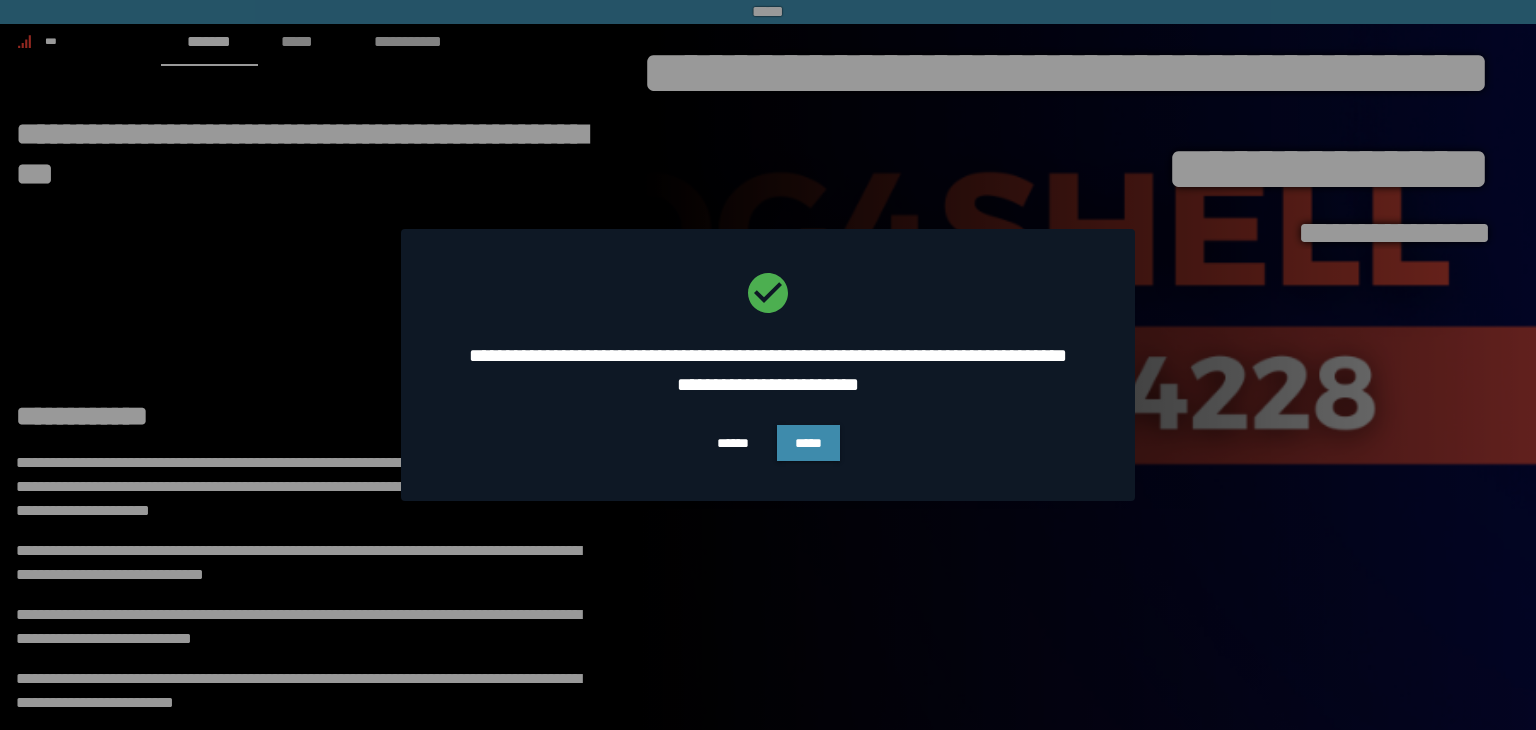 click at bounding box center (768, 365) 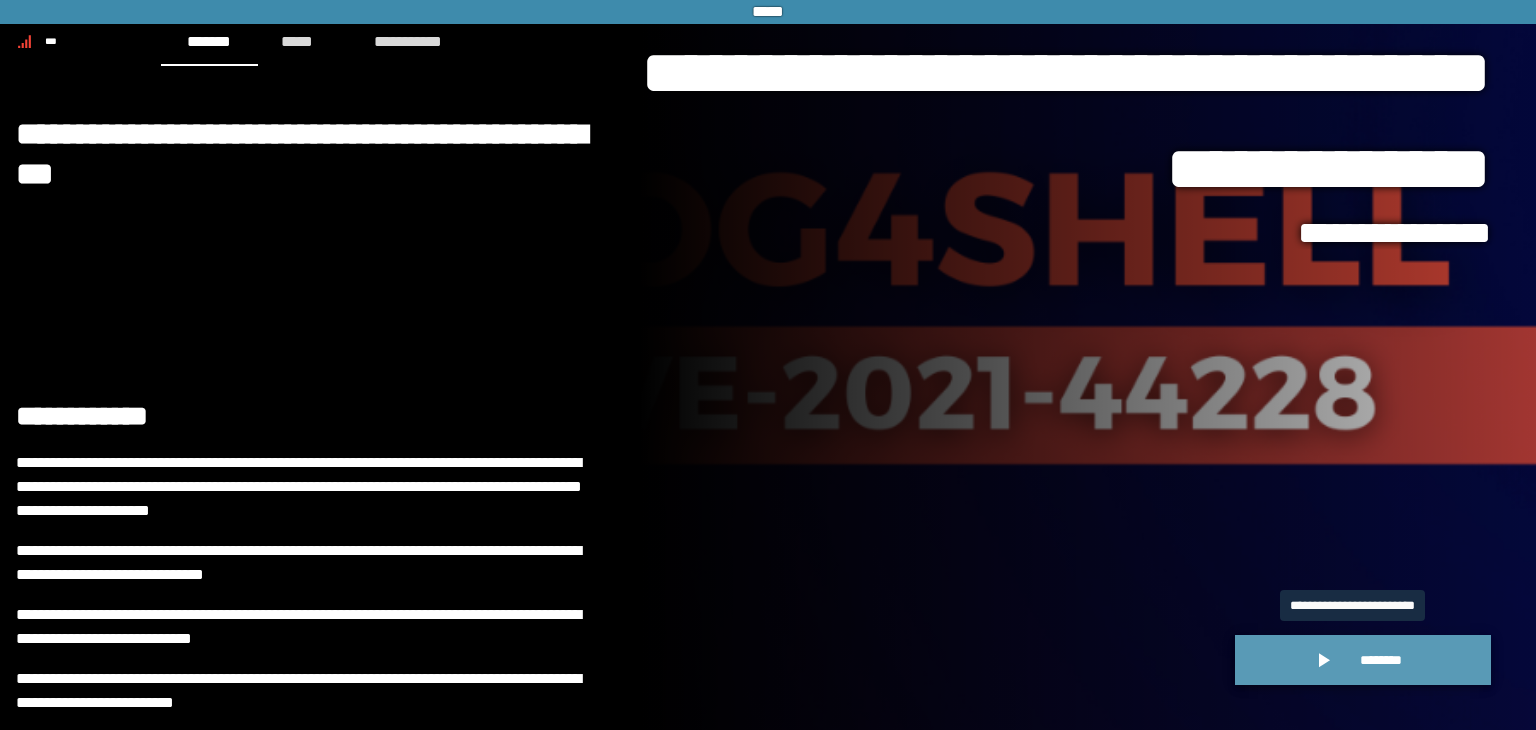 click on "********" at bounding box center (1381, 660) 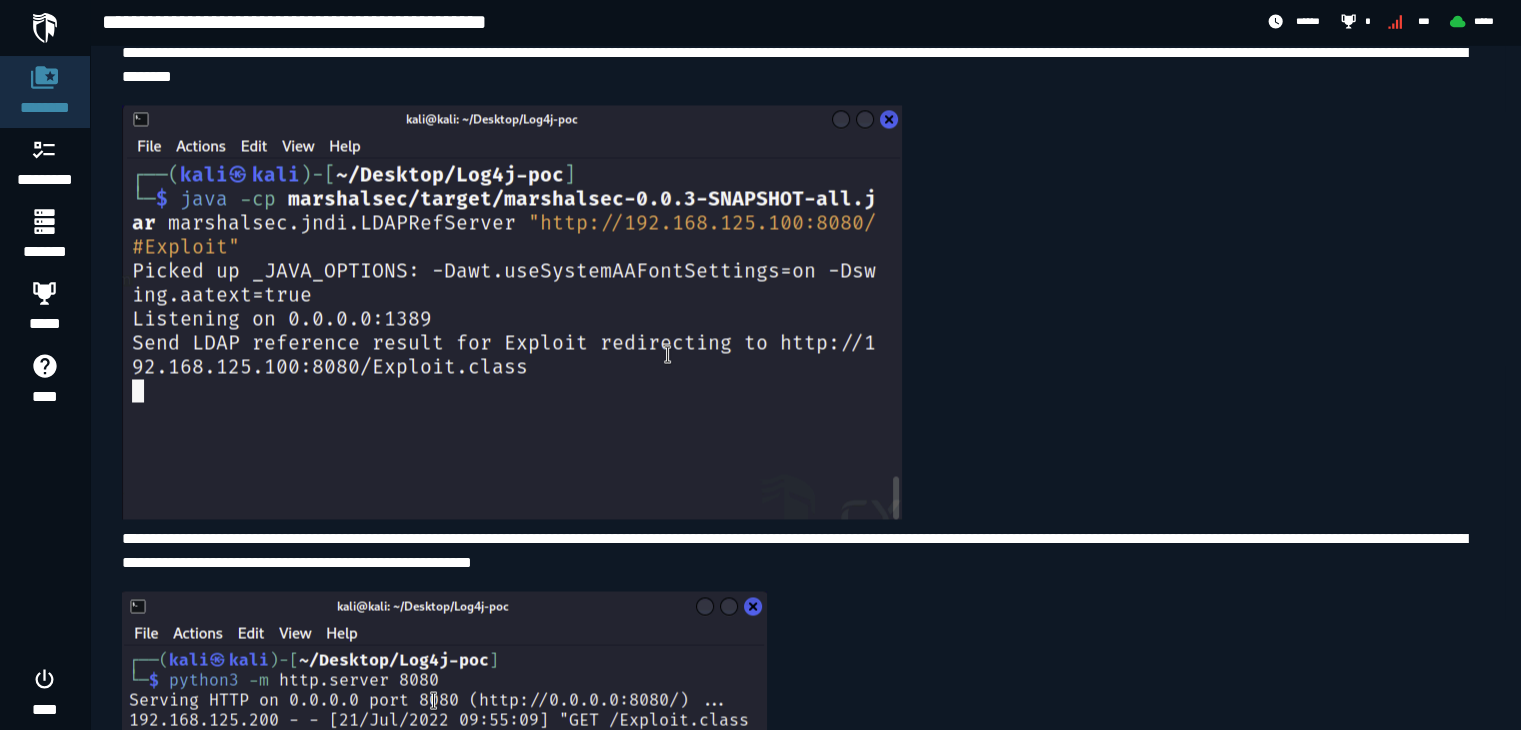 scroll, scrollTop: 11151, scrollLeft: 0, axis: vertical 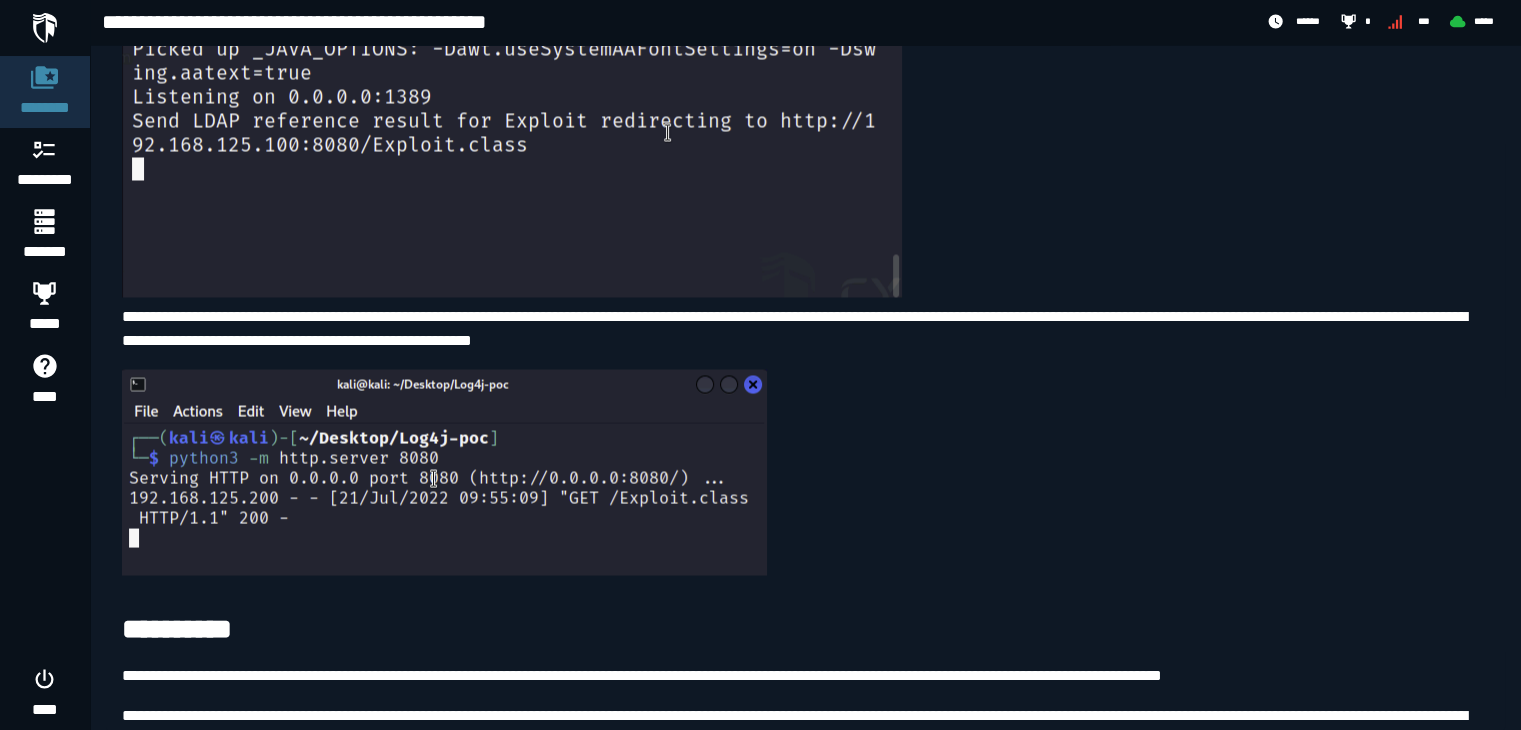 click at bounding box center [444, 472] 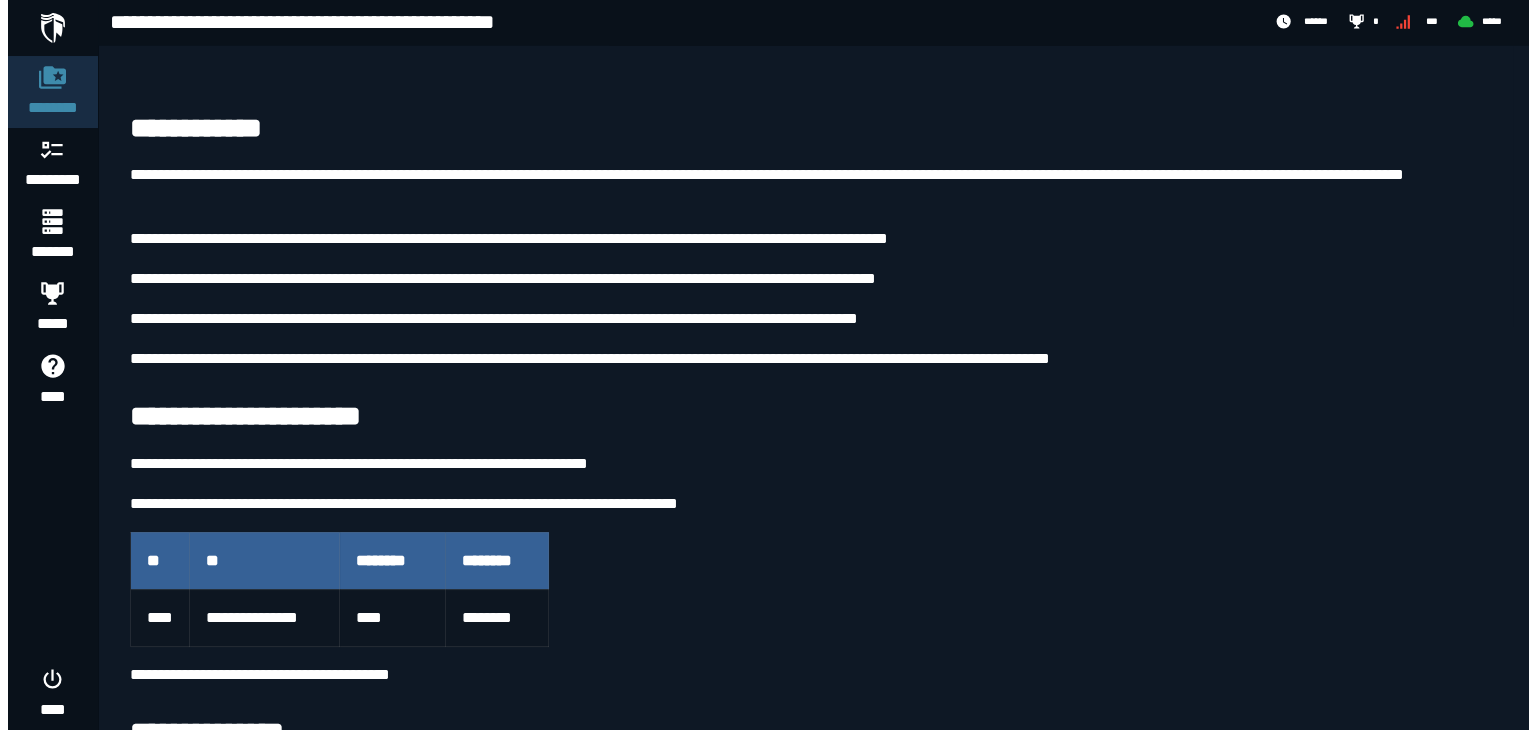 scroll, scrollTop: 0, scrollLeft: 0, axis: both 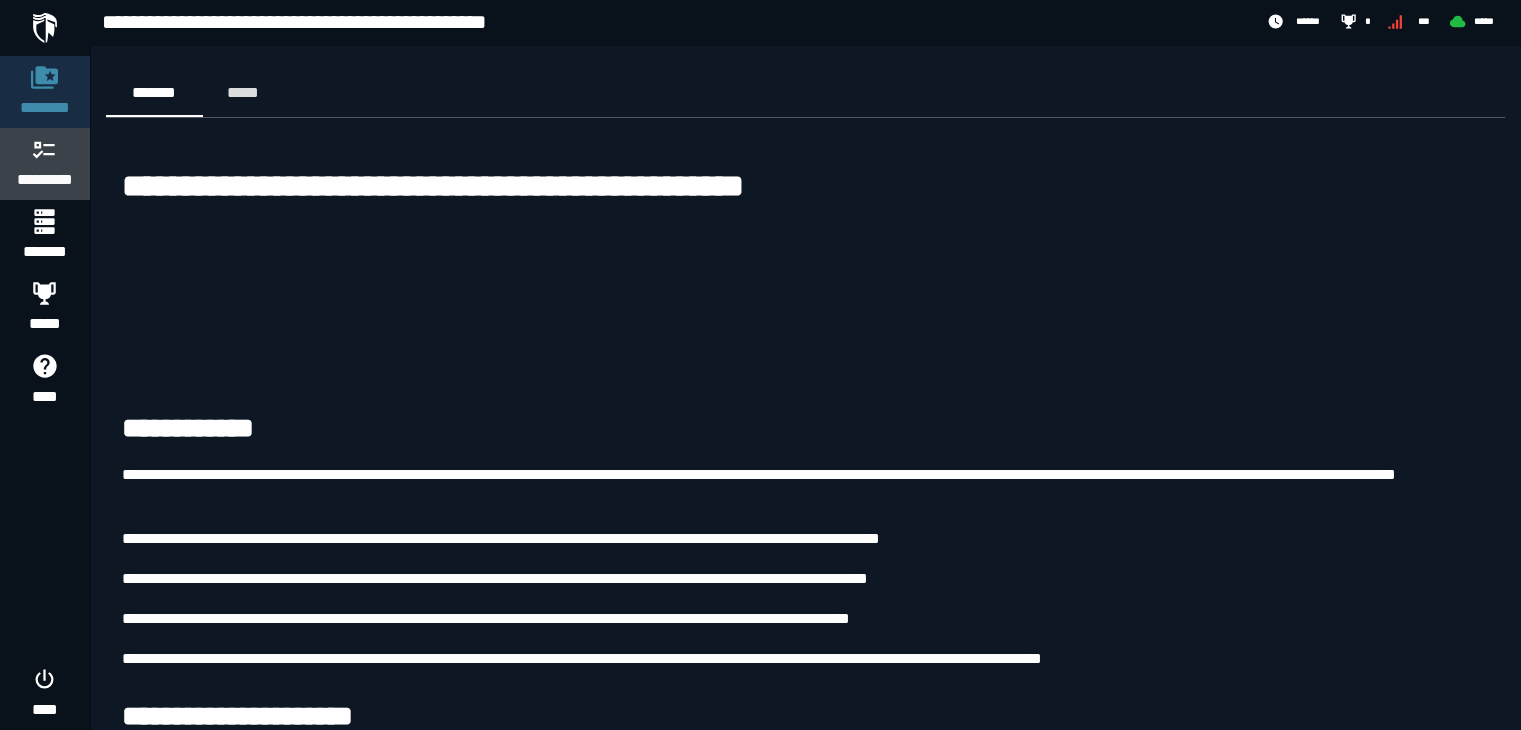 click 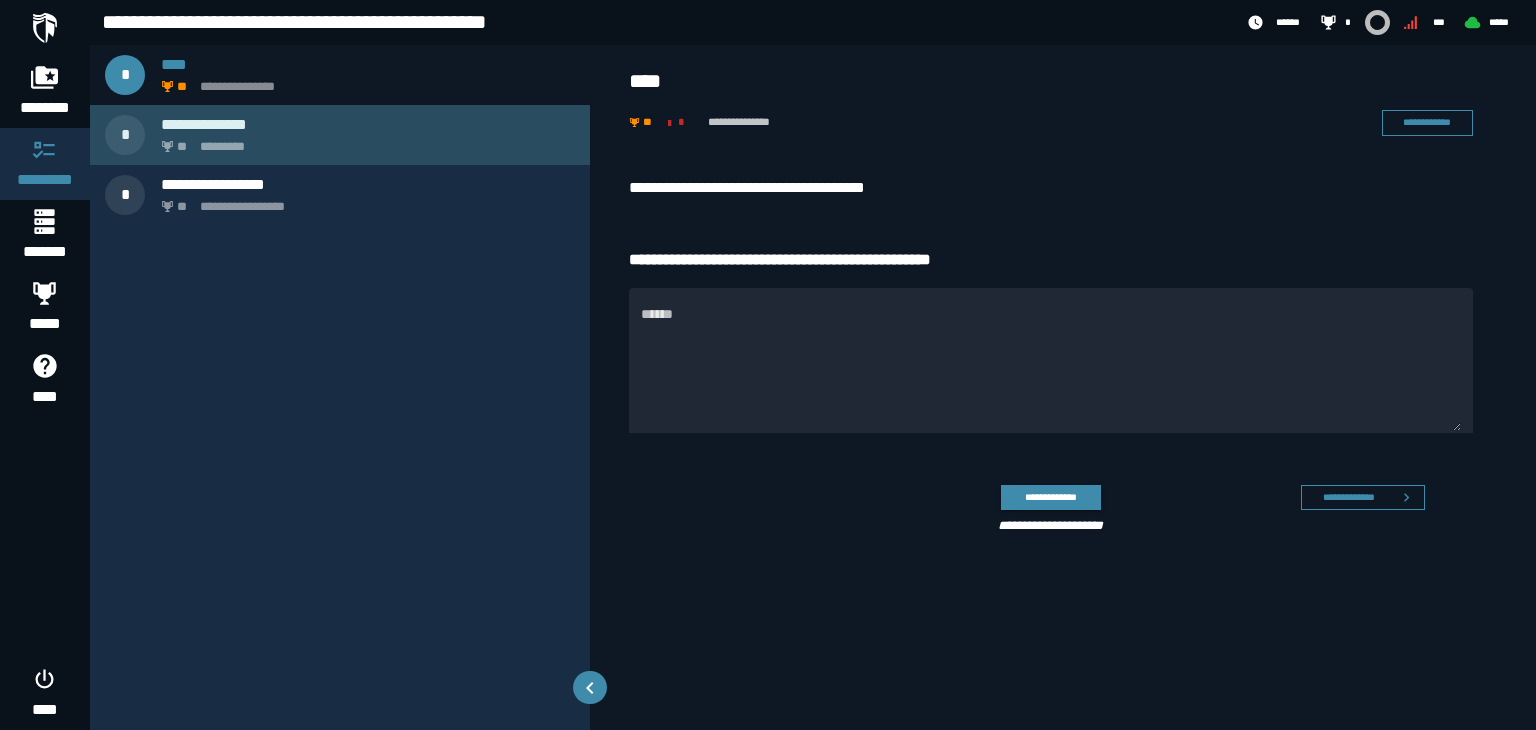 click on "*********" 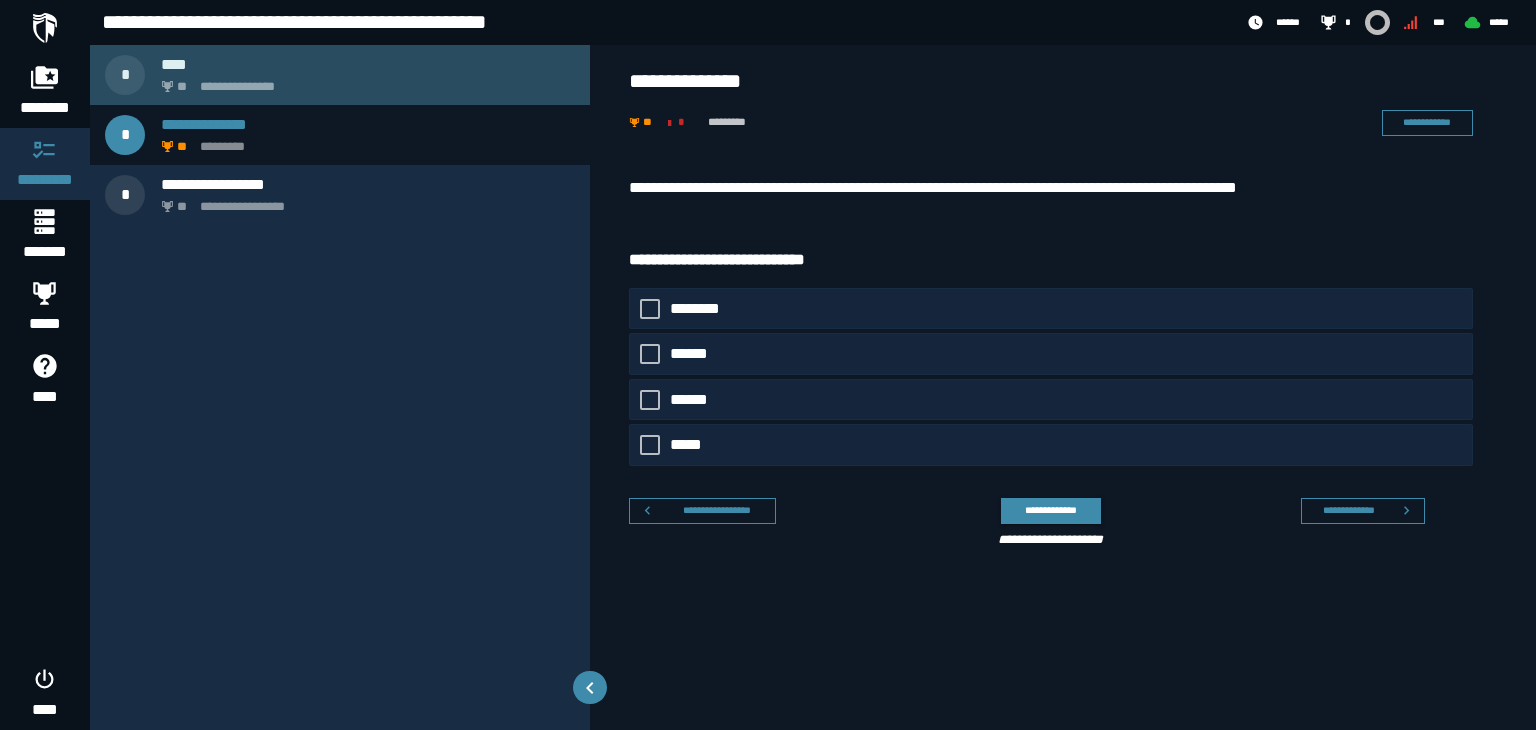 click on "****" at bounding box center (368, 64) 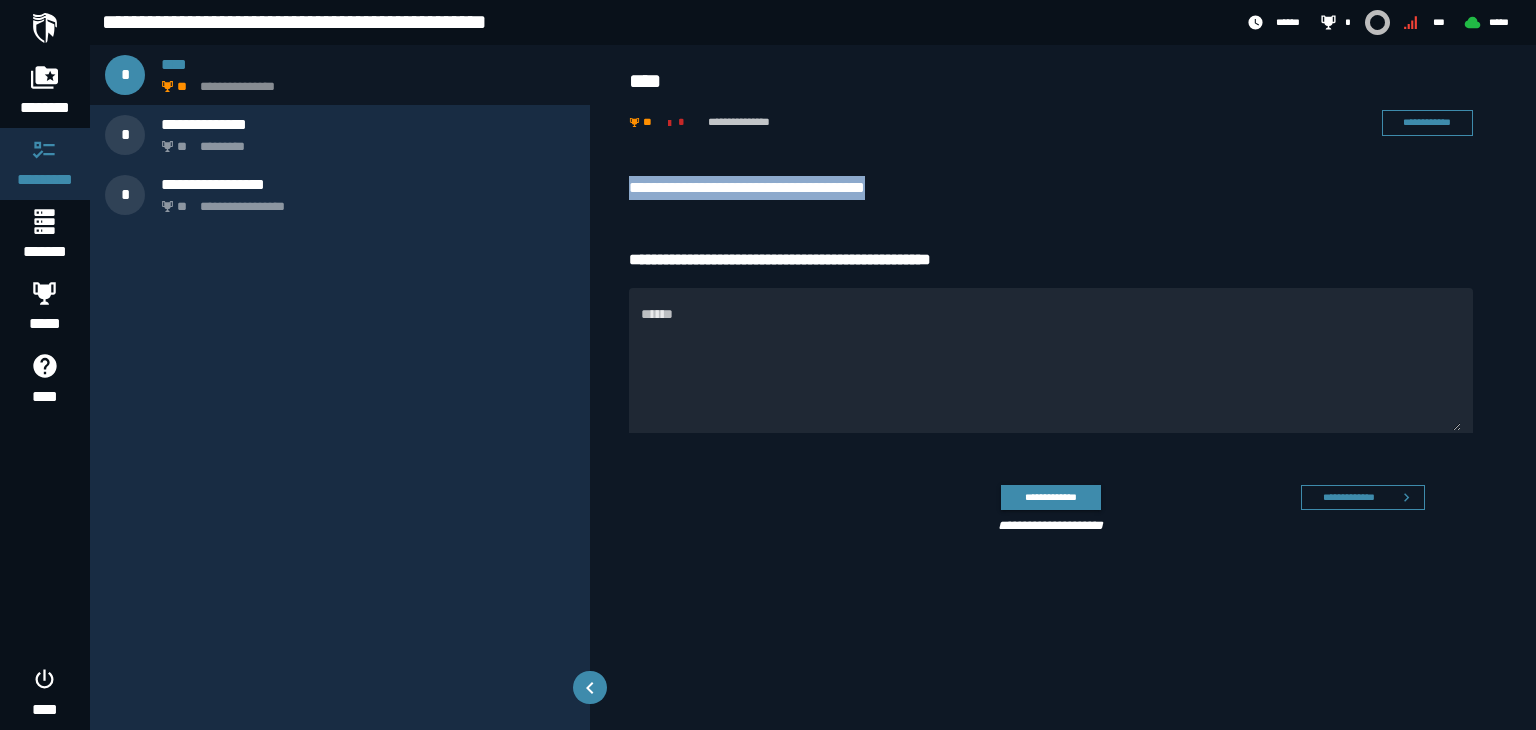drag, startPoint x: 631, startPoint y: 197, endPoint x: 908, endPoint y: 177, distance: 277.72107 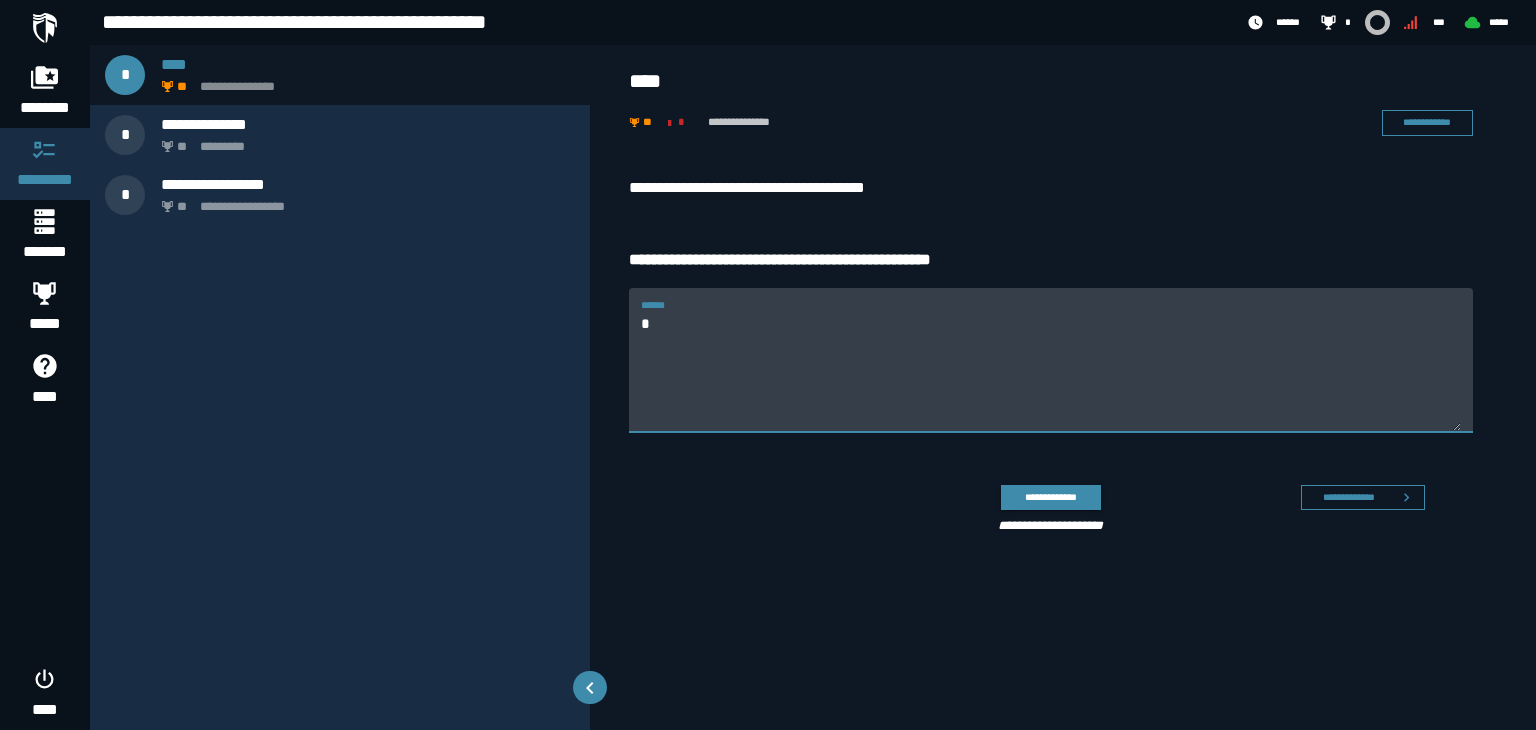 click on "*" at bounding box center [1051, 372] 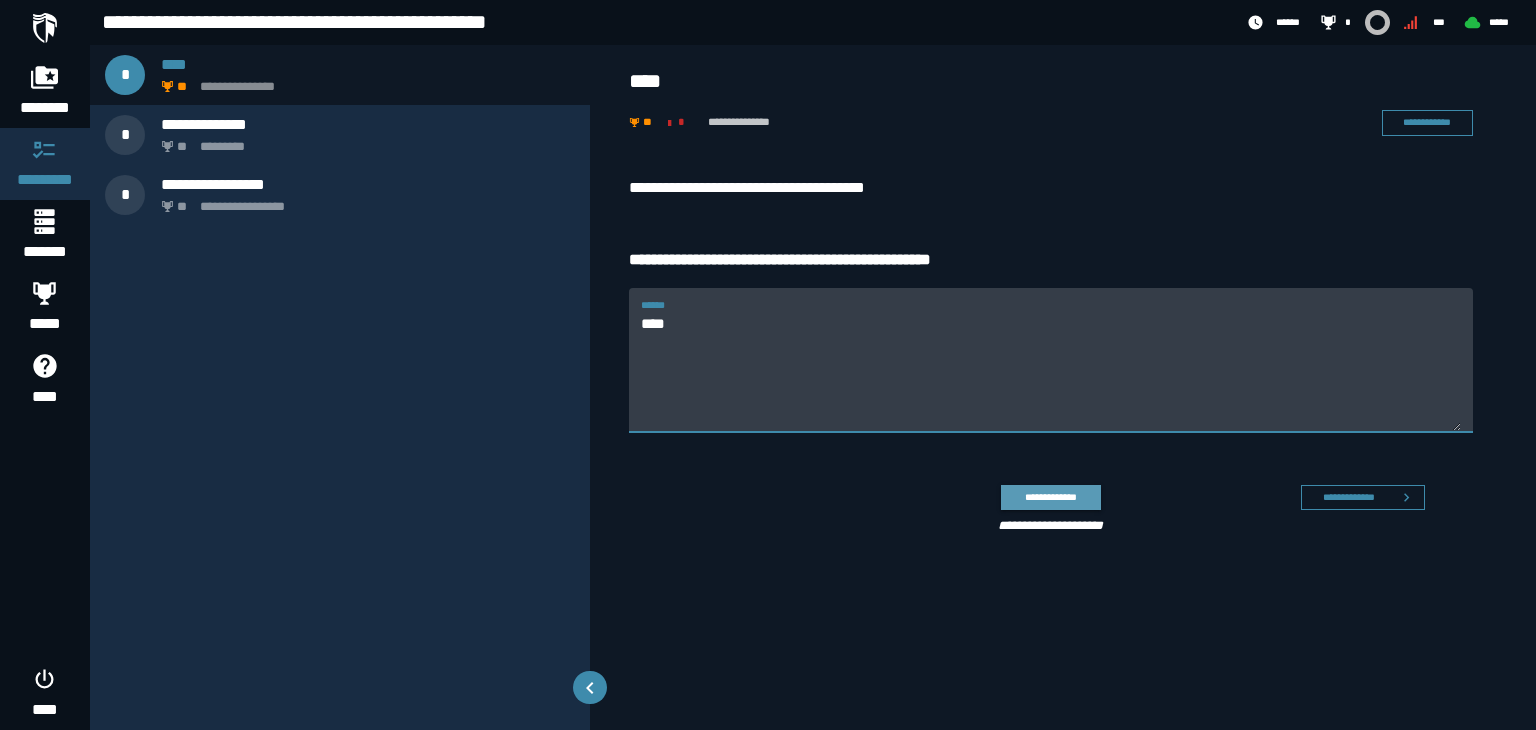 type on "***" 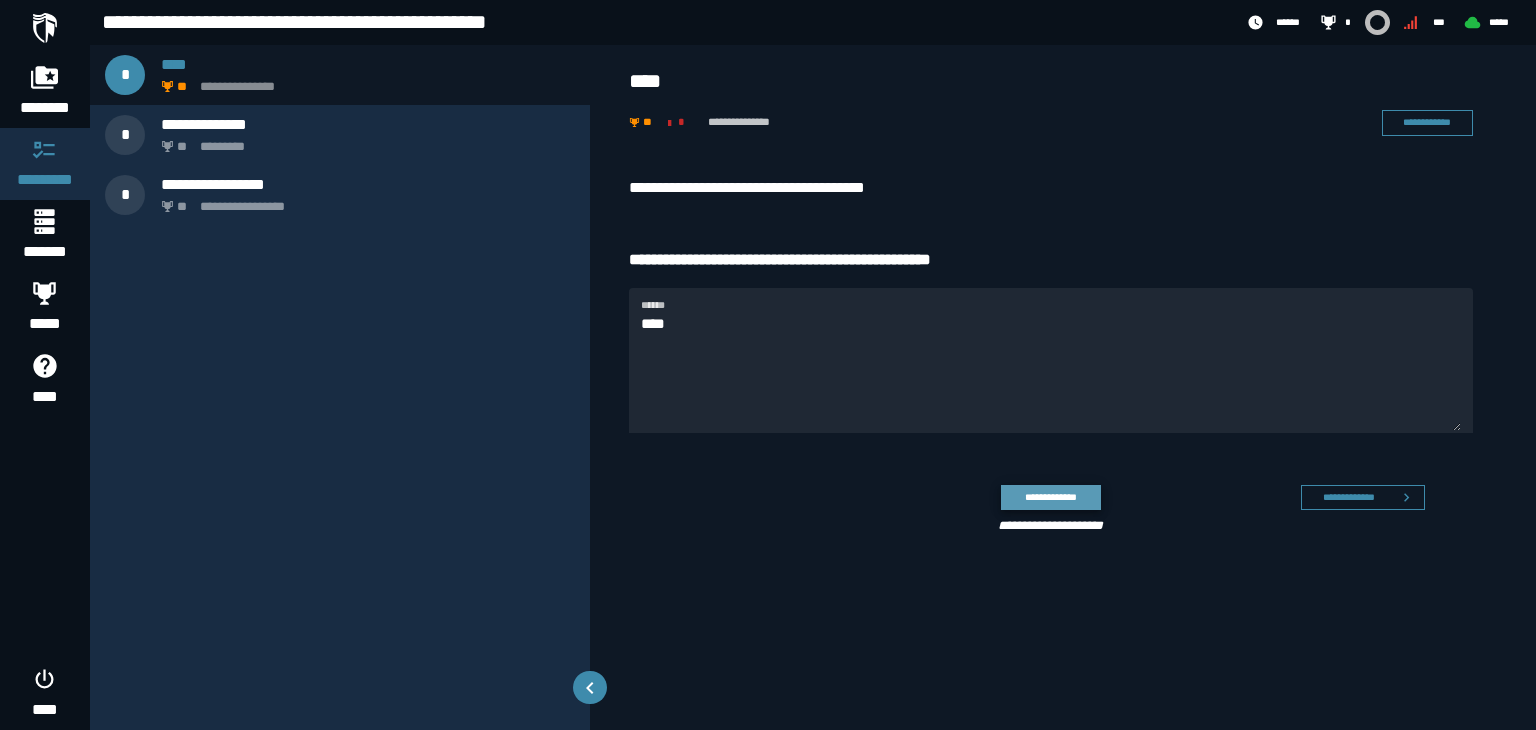 click on "**********" 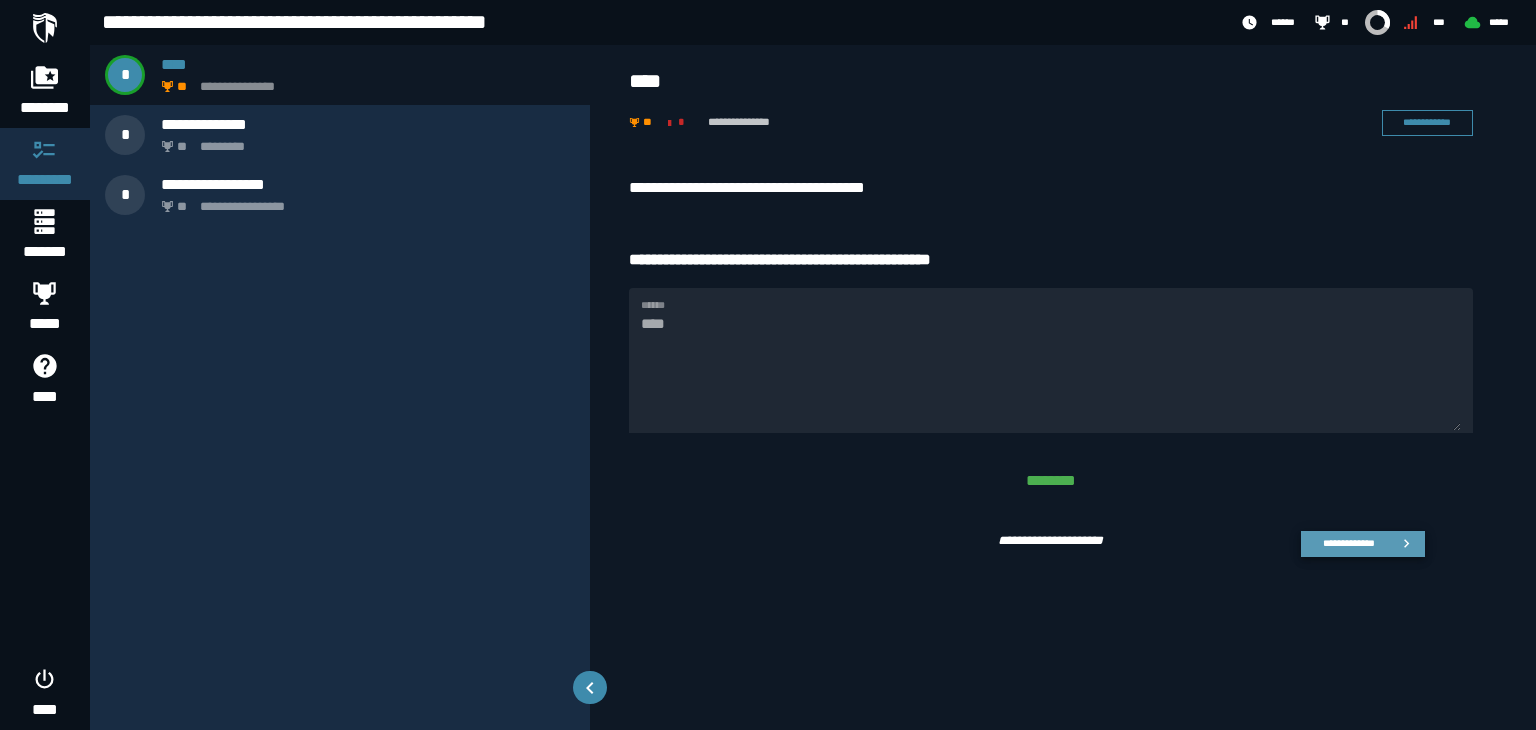 click on "**********" at bounding box center [1348, 543] 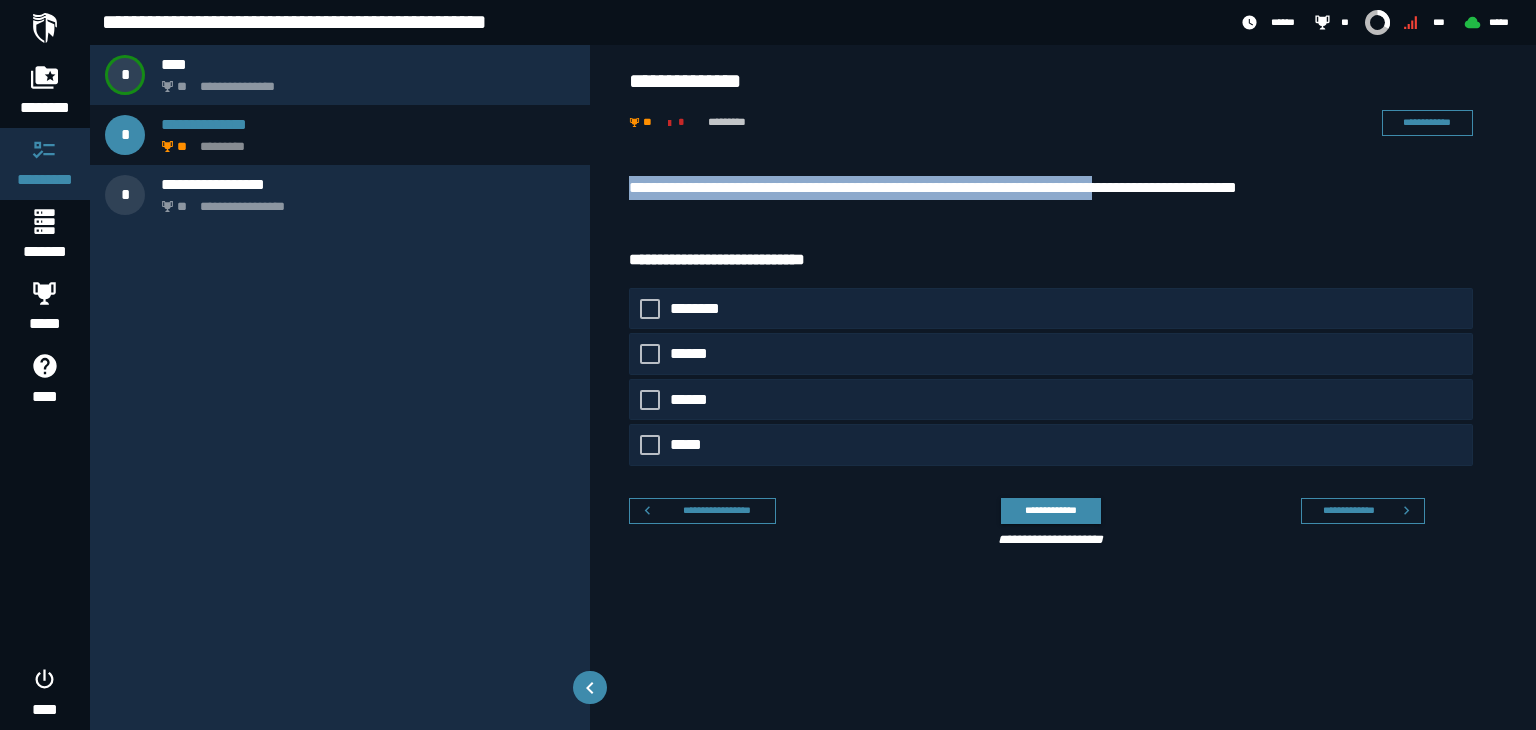 drag, startPoint x: 634, startPoint y: 181, endPoint x: 1173, endPoint y: 194, distance: 539.15674 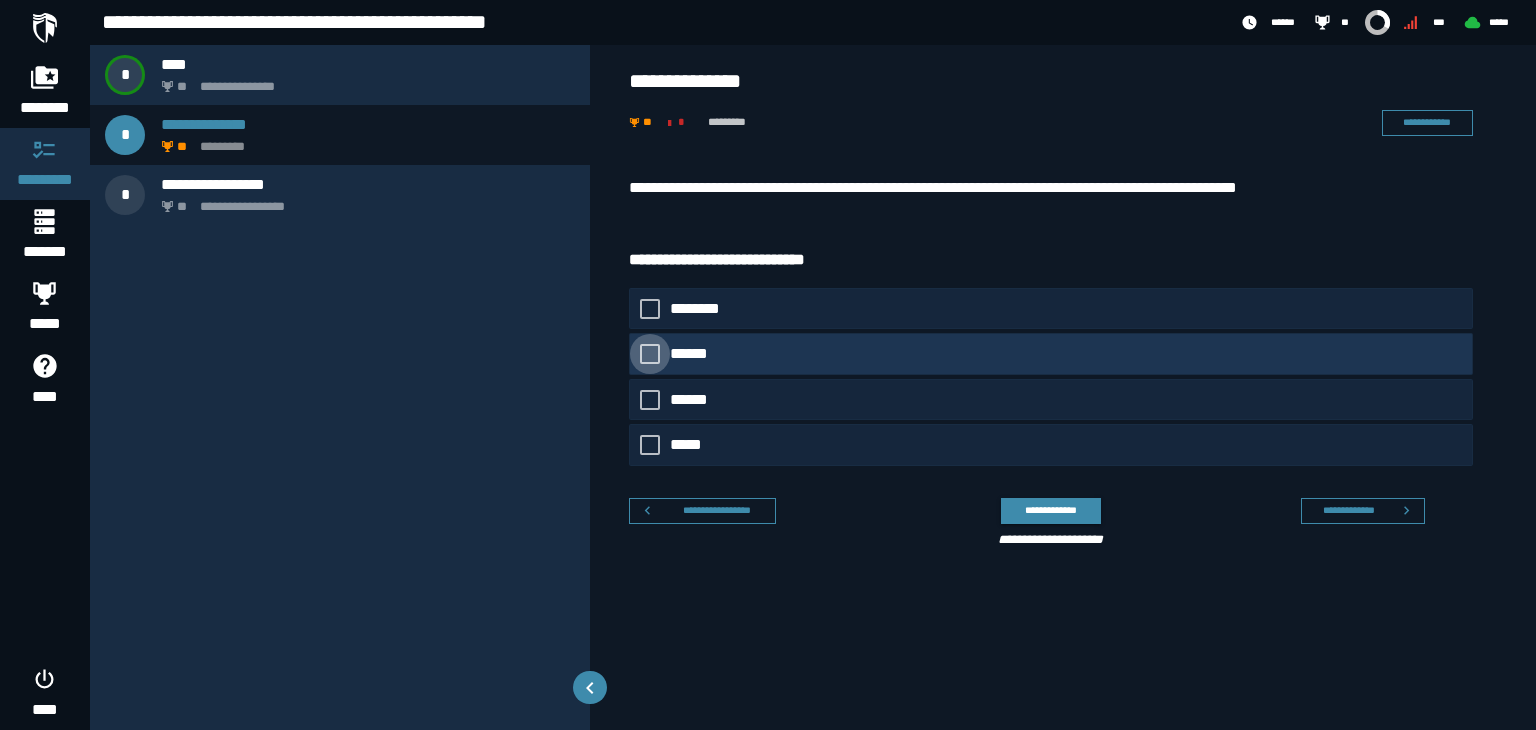 click on "******" at bounding box center (700, 354) 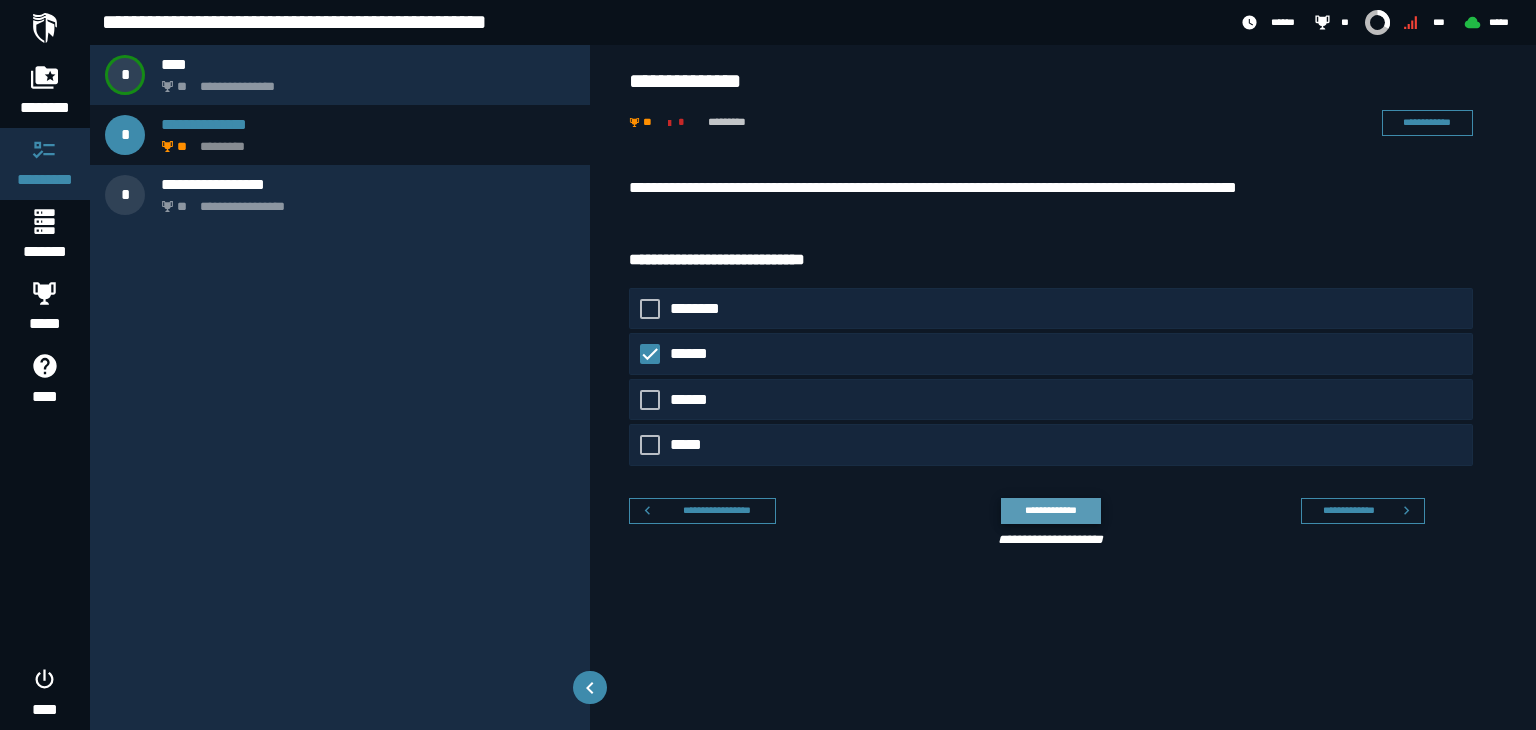 click on "**********" at bounding box center [1050, 510] 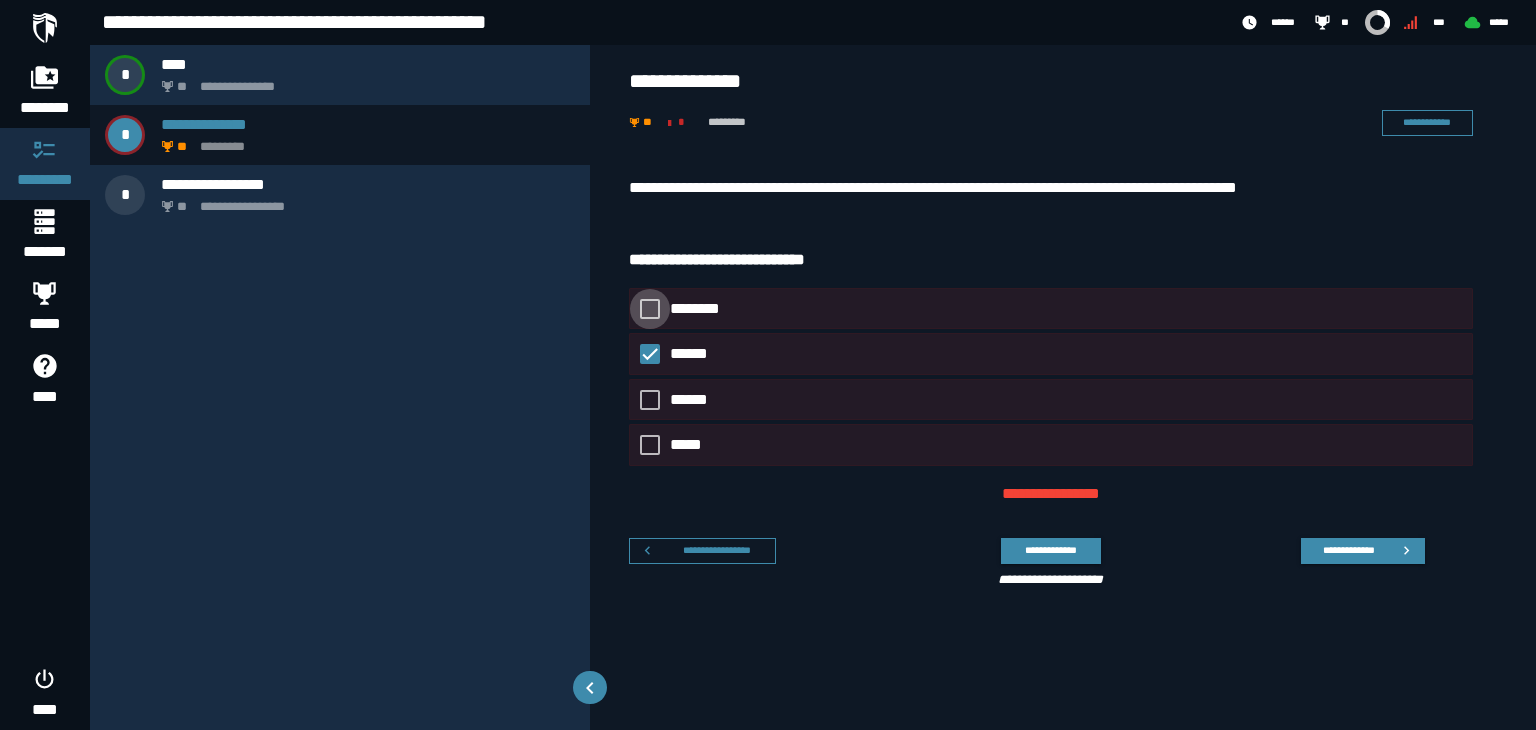 click on "********" at bounding box center [704, 309] 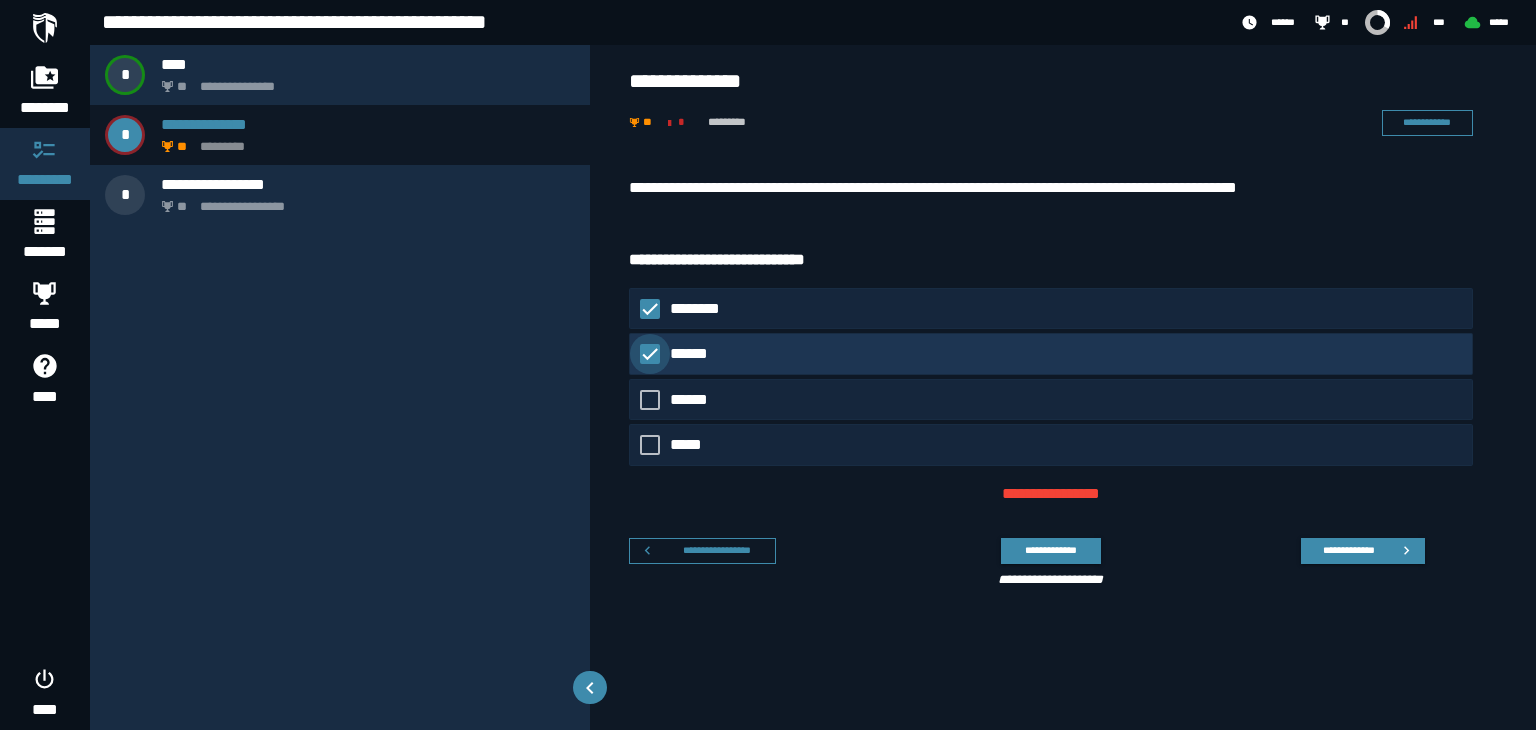 click on "******" 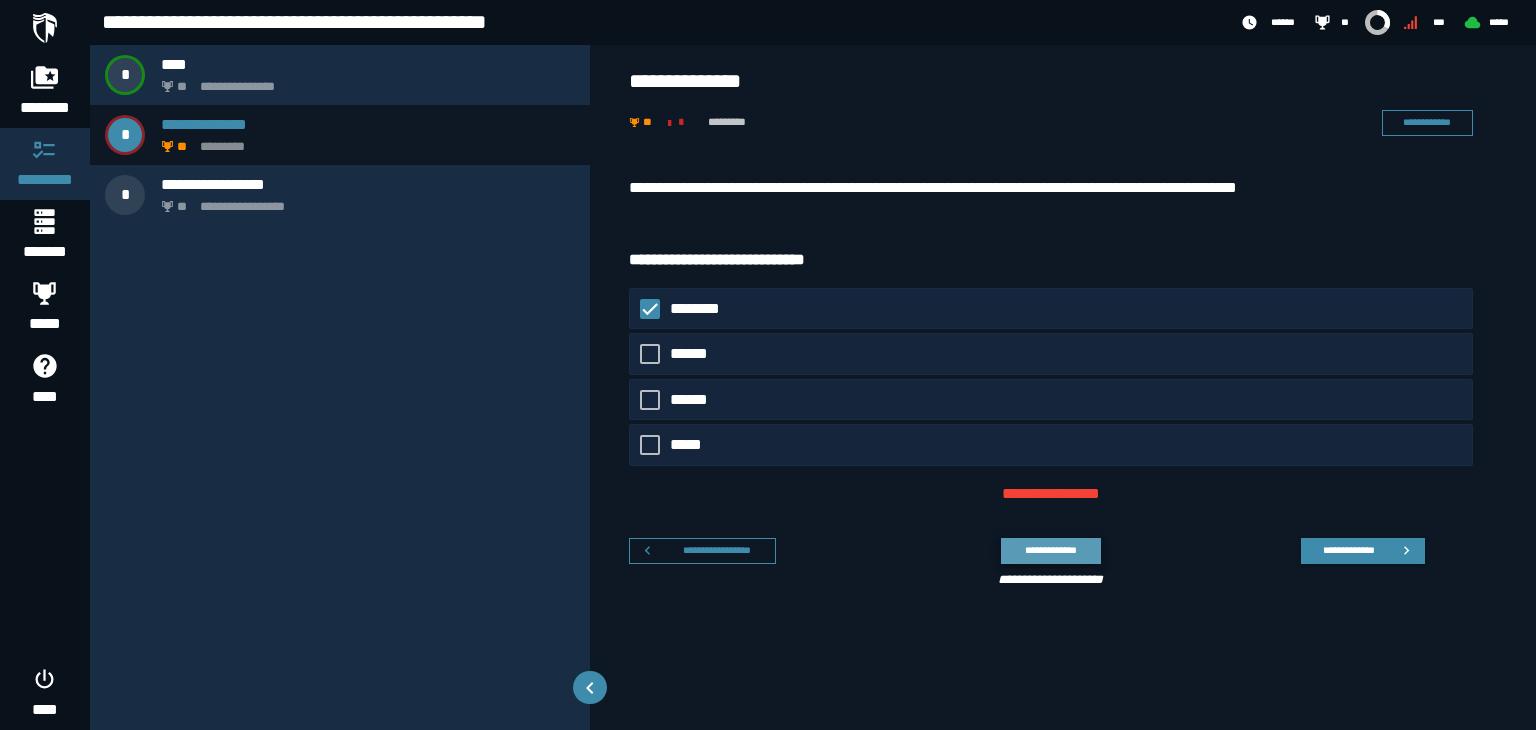 click on "**********" at bounding box center (1050, 550) 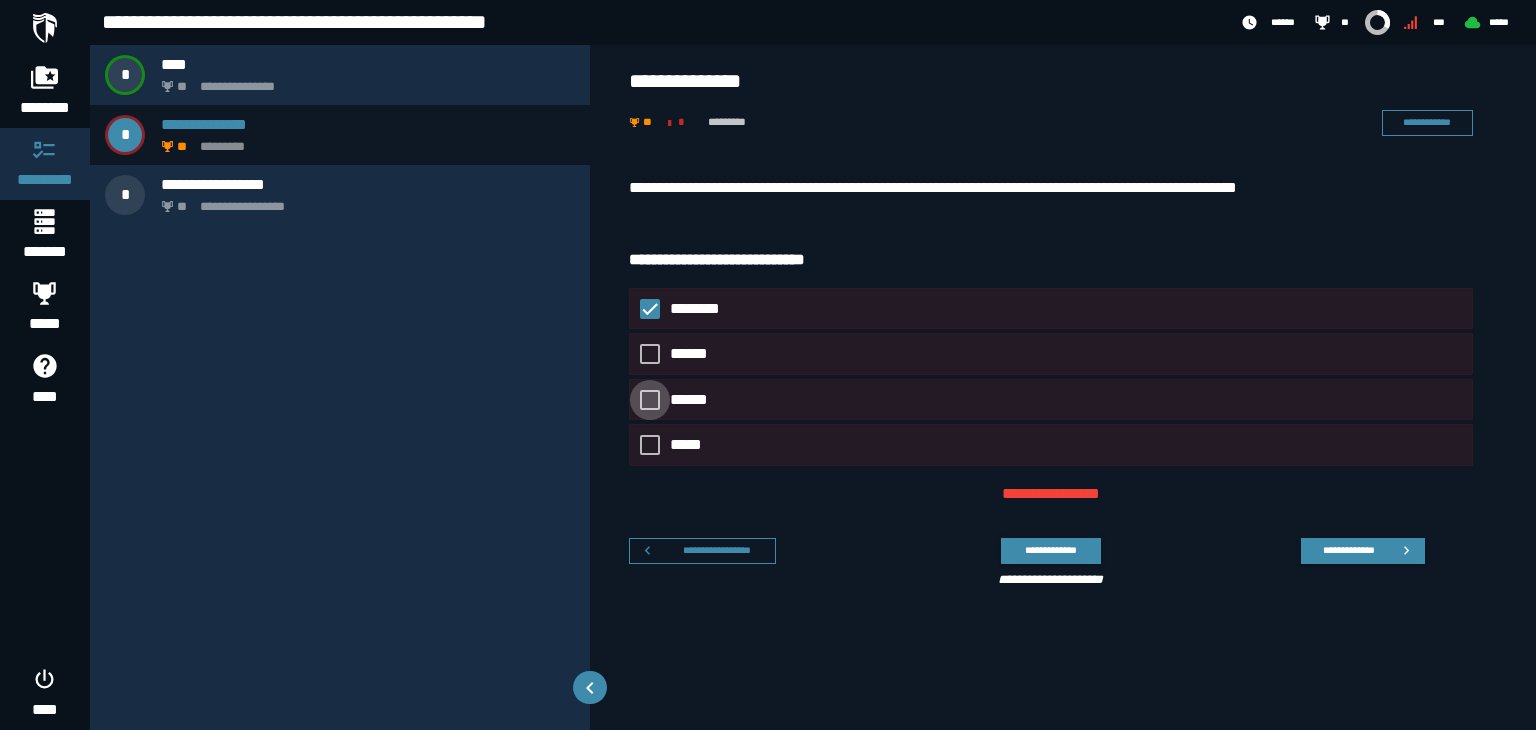click on "******" 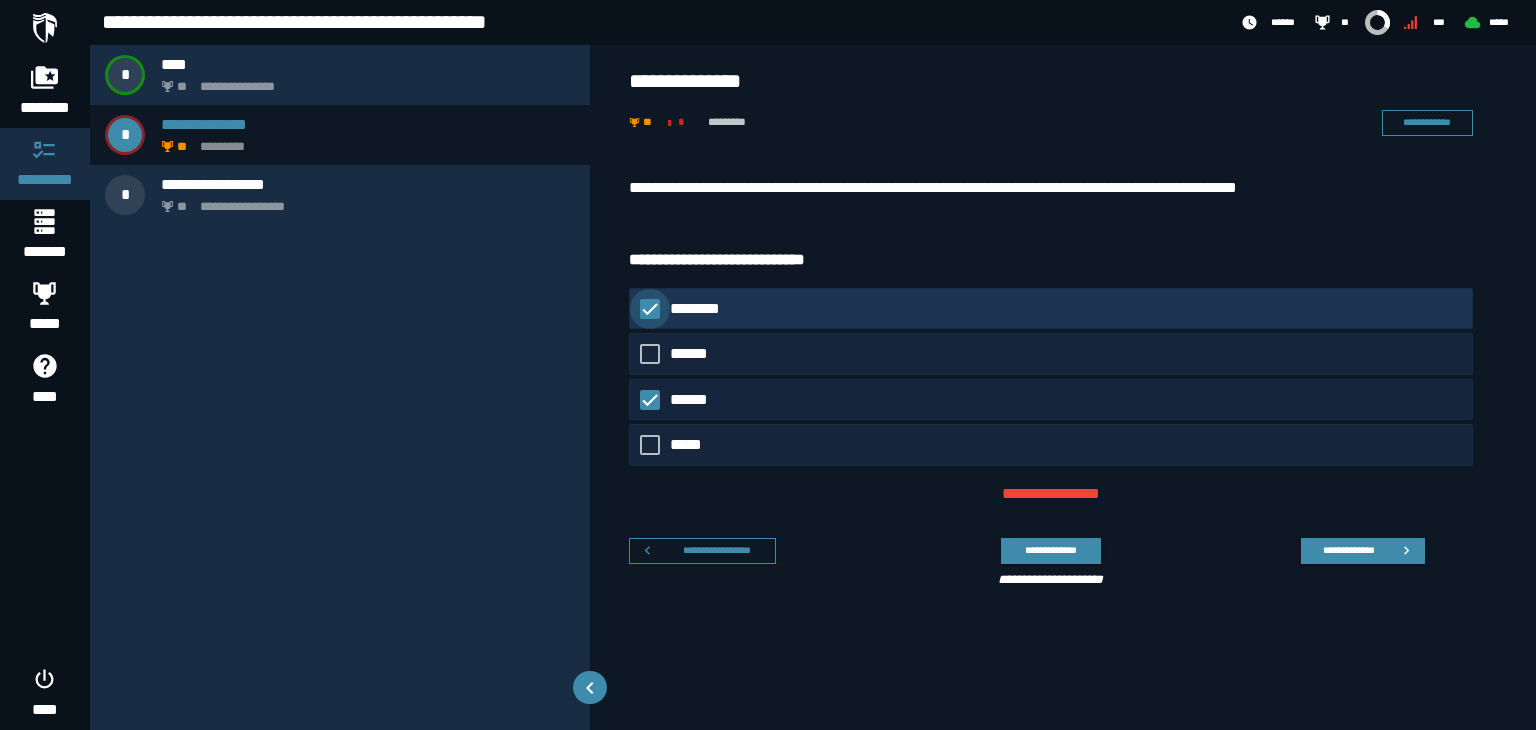 click on "********" at bounding box center (704, 309) 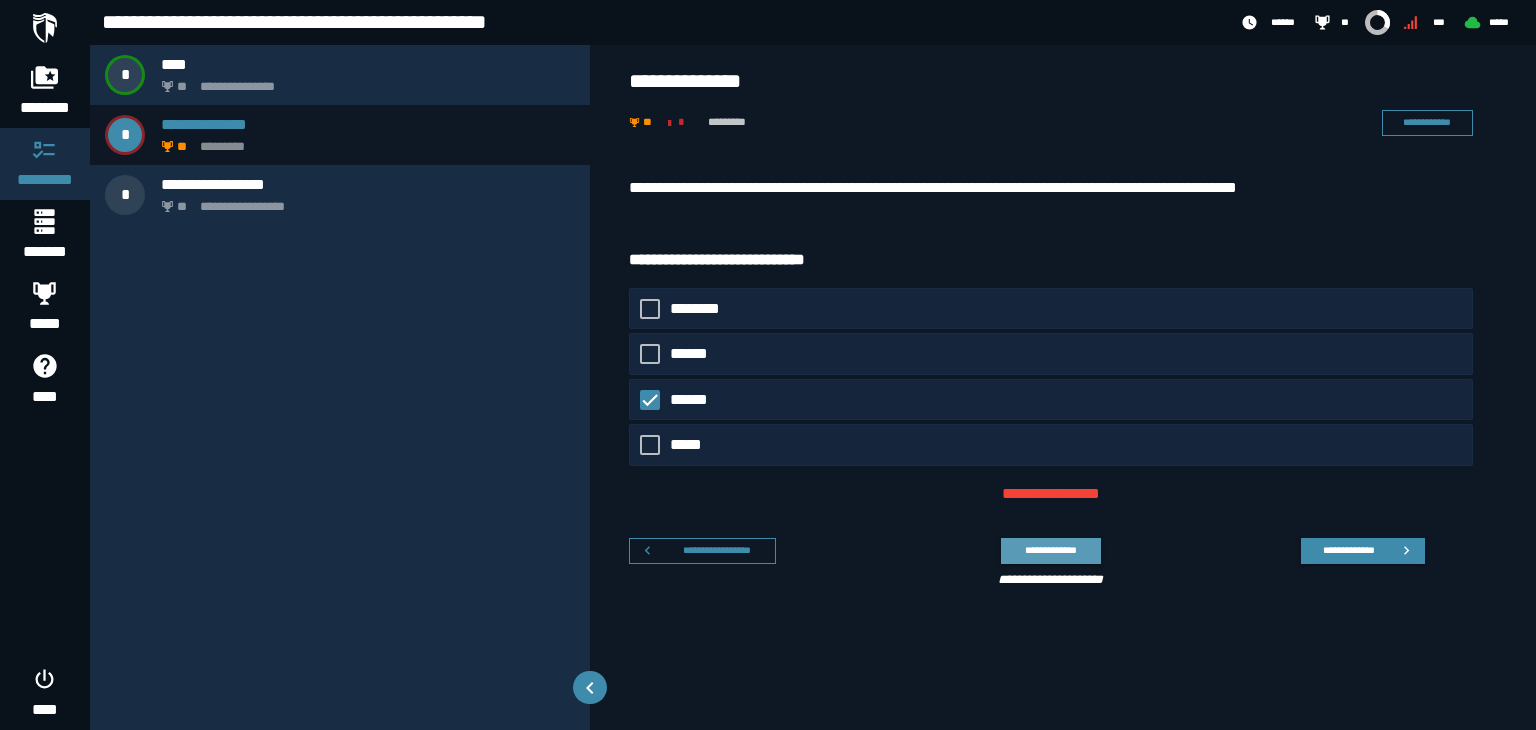 click on "**********" at bounding box center (1050, 550) 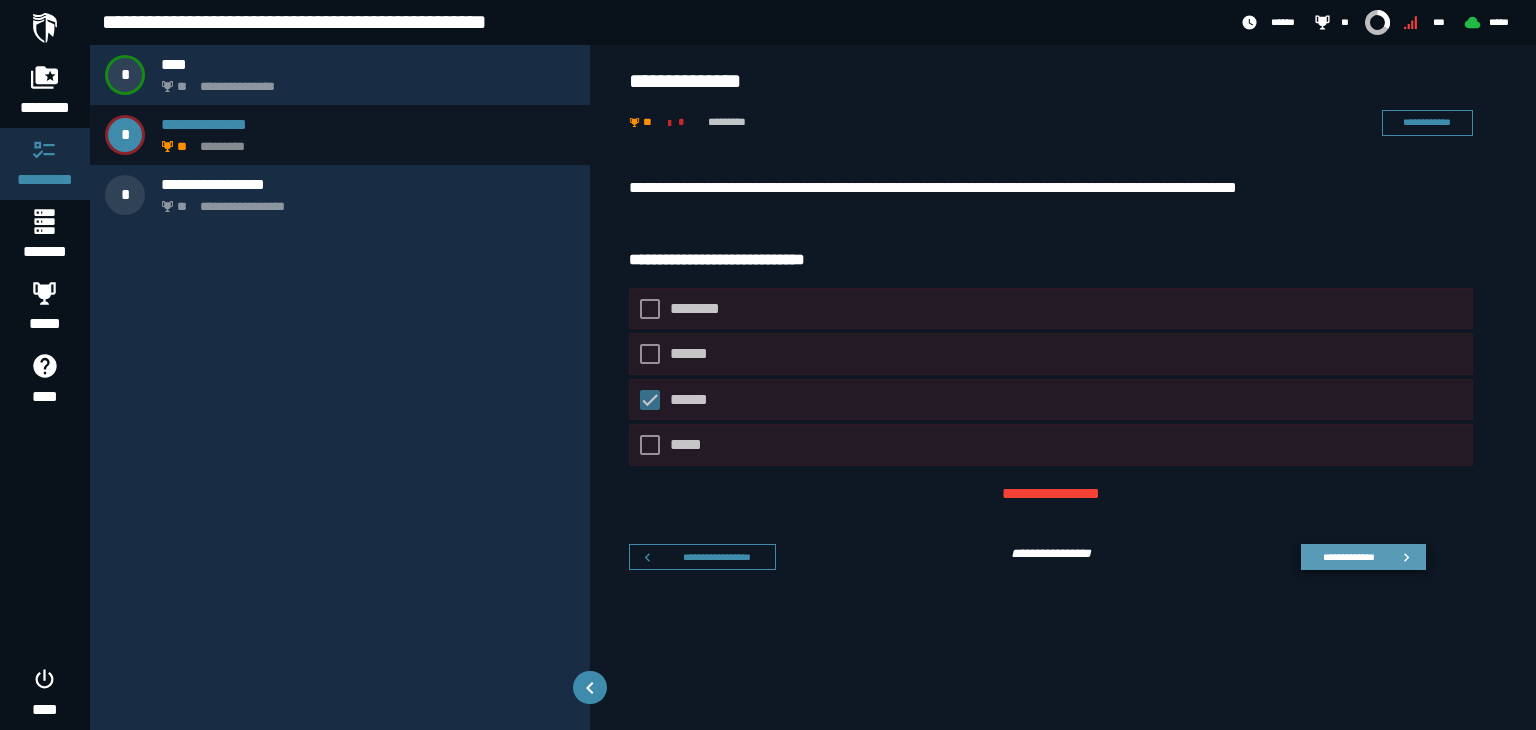 click on "**********" at bounding box center [1363, 557] 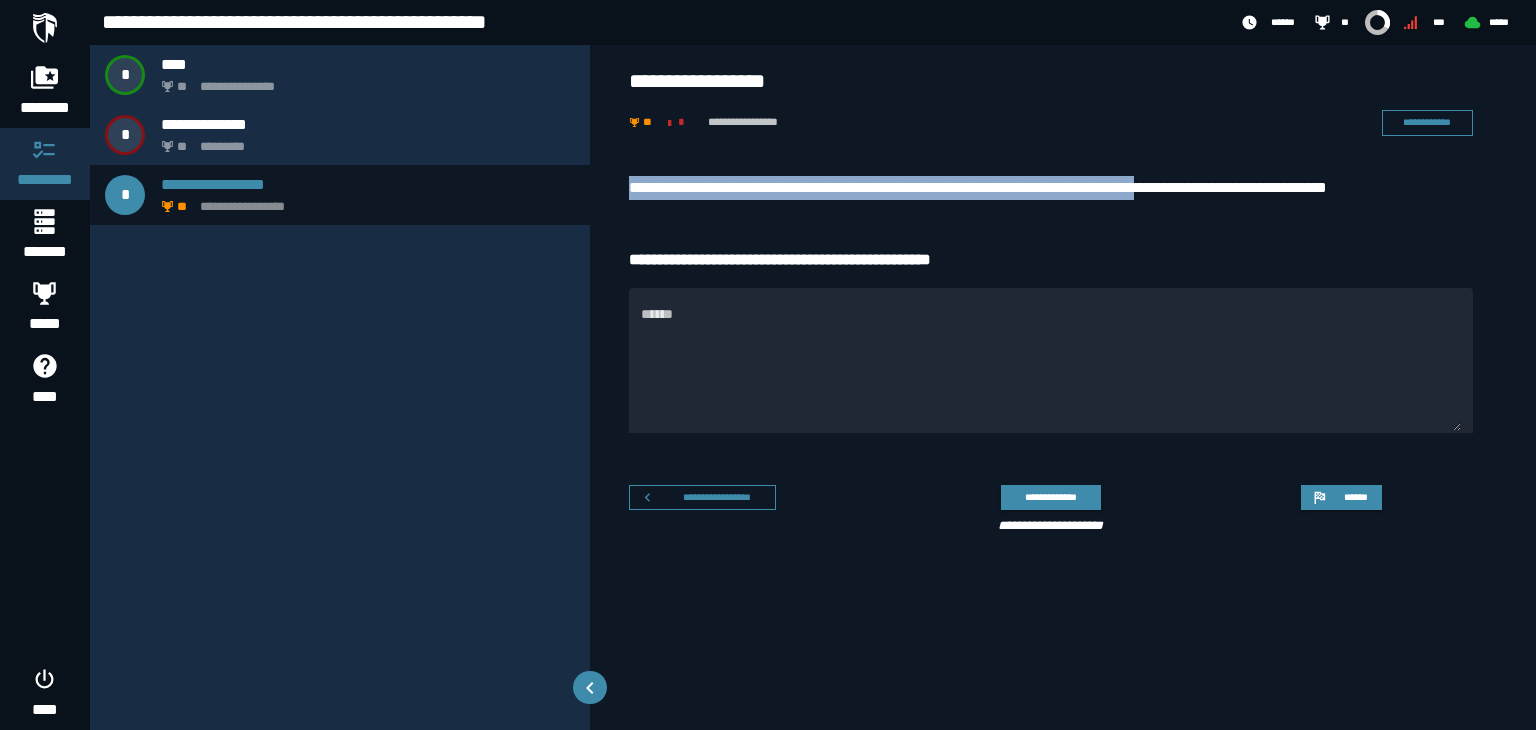 drag, startPoint x: 619, startPoint y: 181, endPoint x: 1238, endPoint y: 189, distance: 619.0517 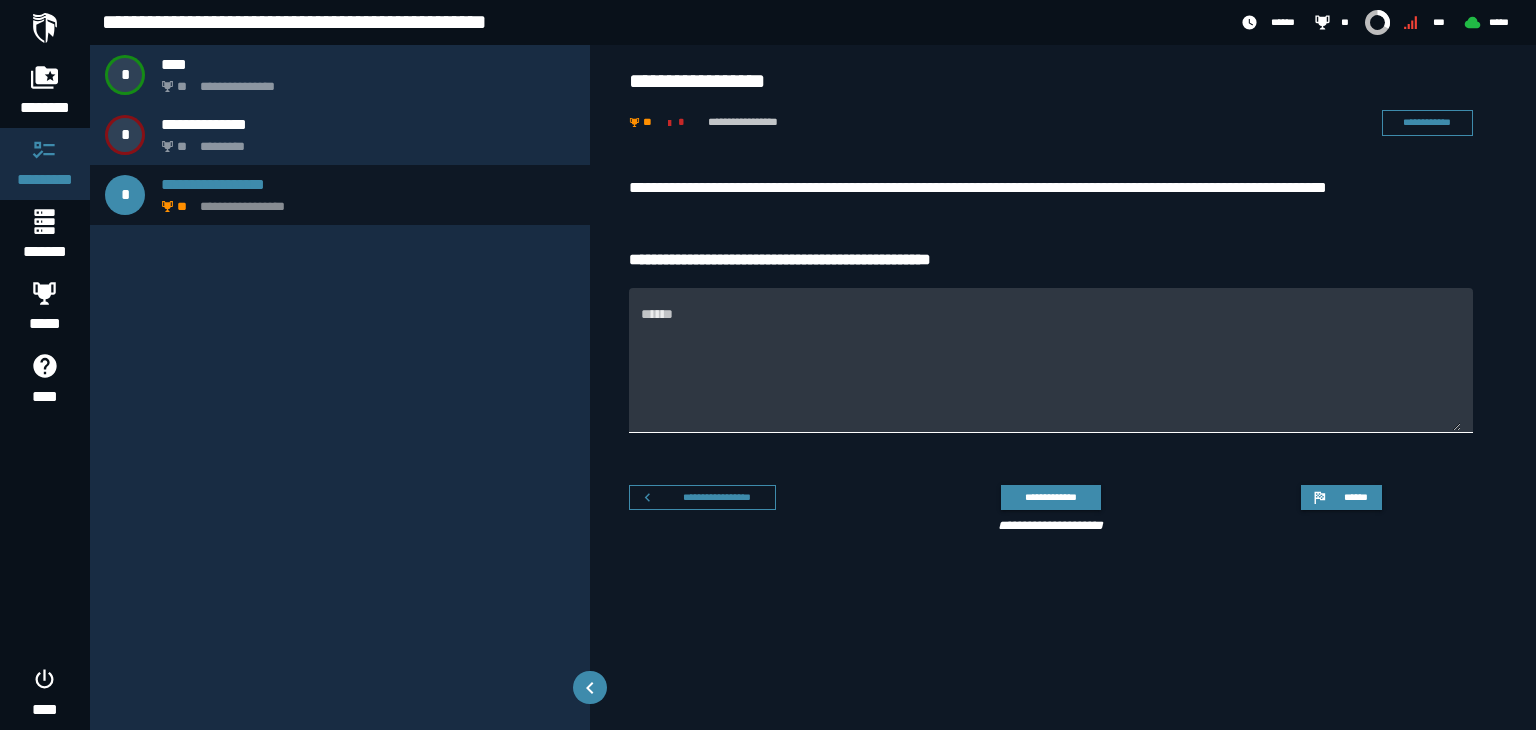 click on "******" at bounding box center (1051, 372) 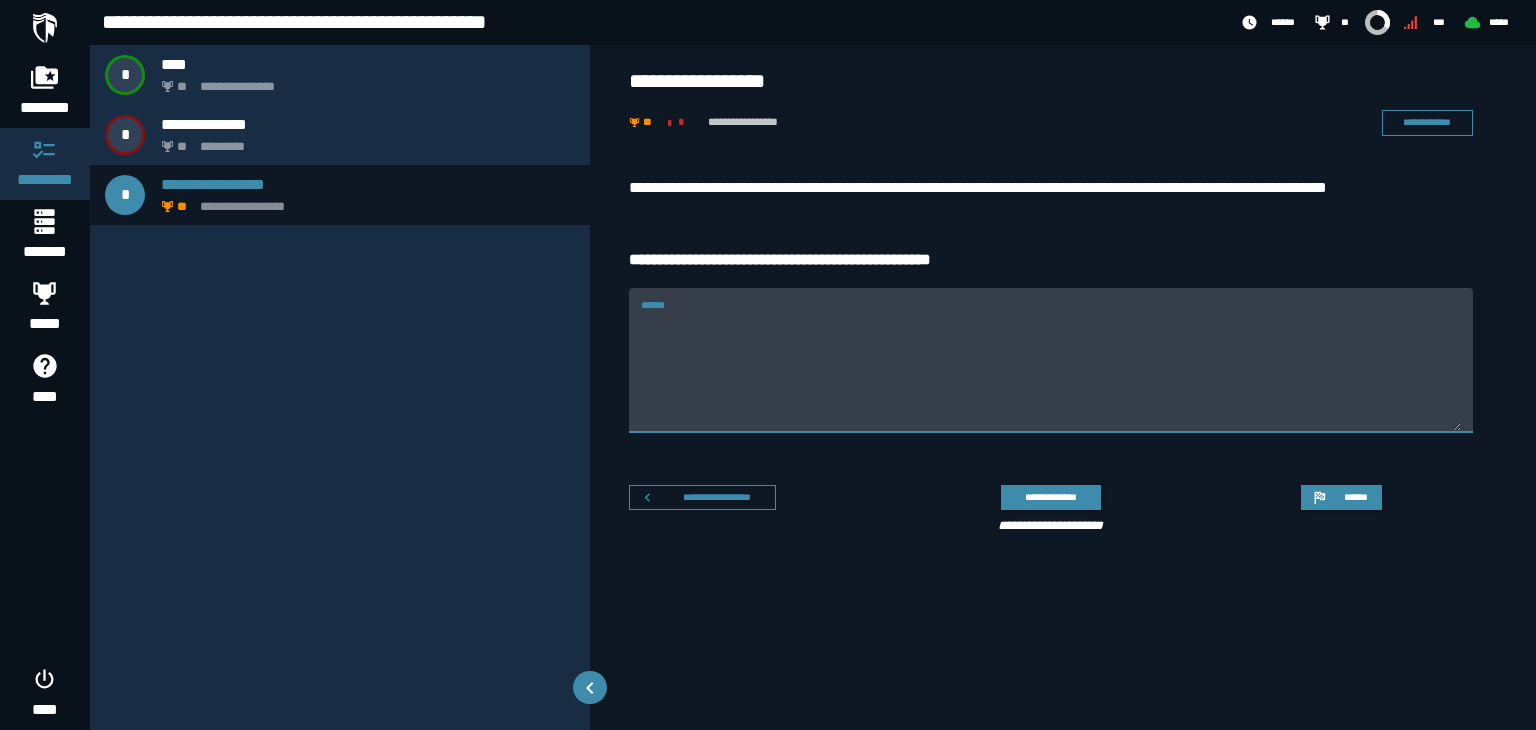 paste on "**********" 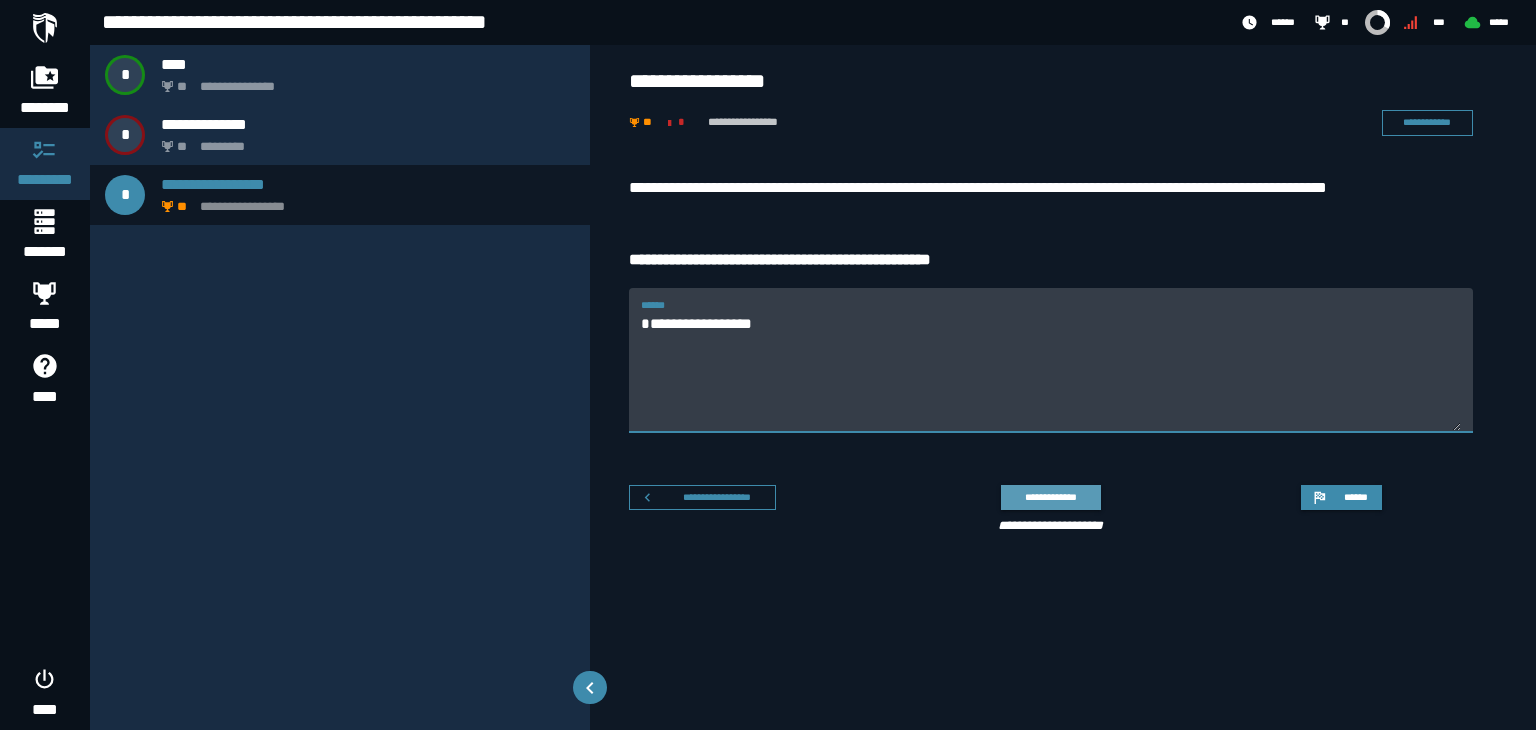 type on "**********" 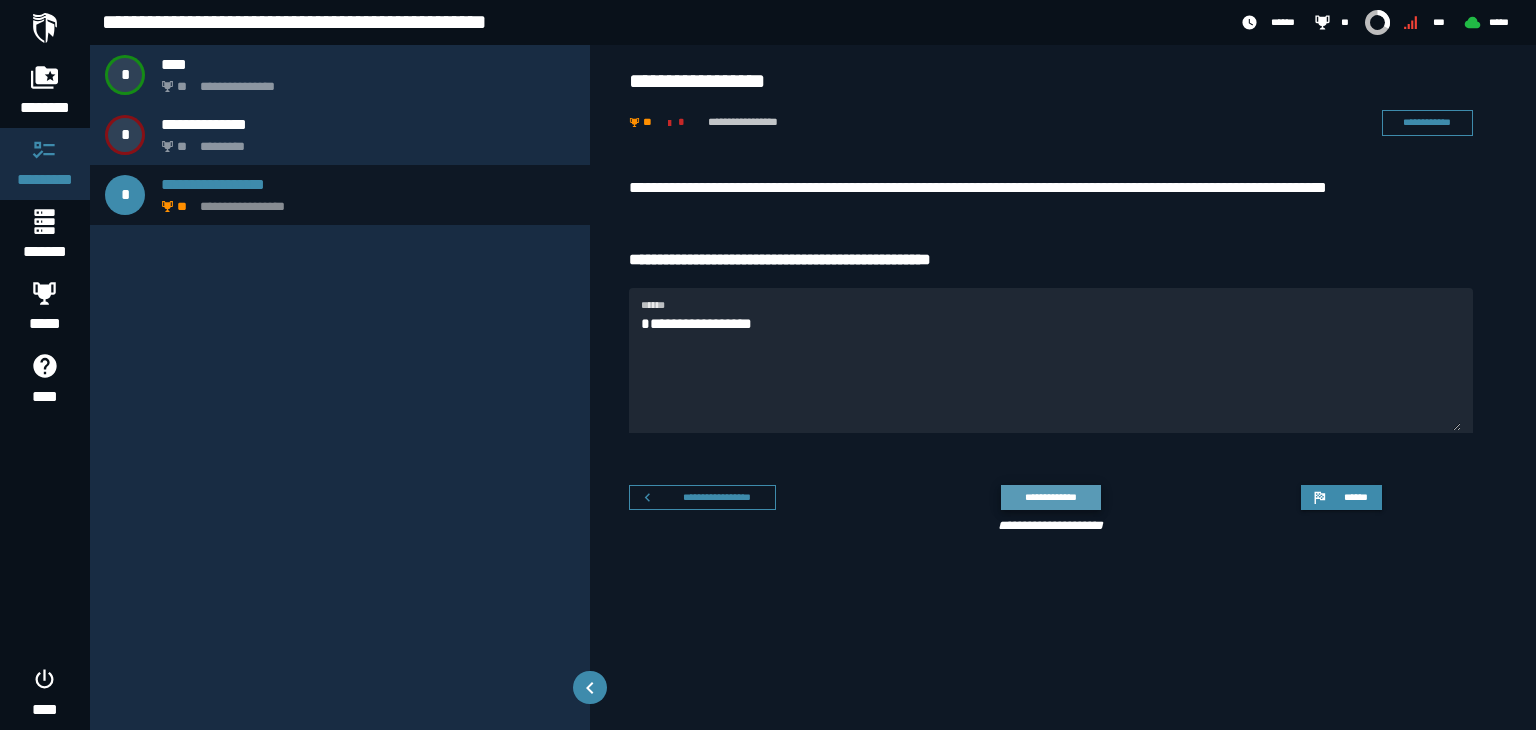 click on "**********" at bounding box center [1050, 497] 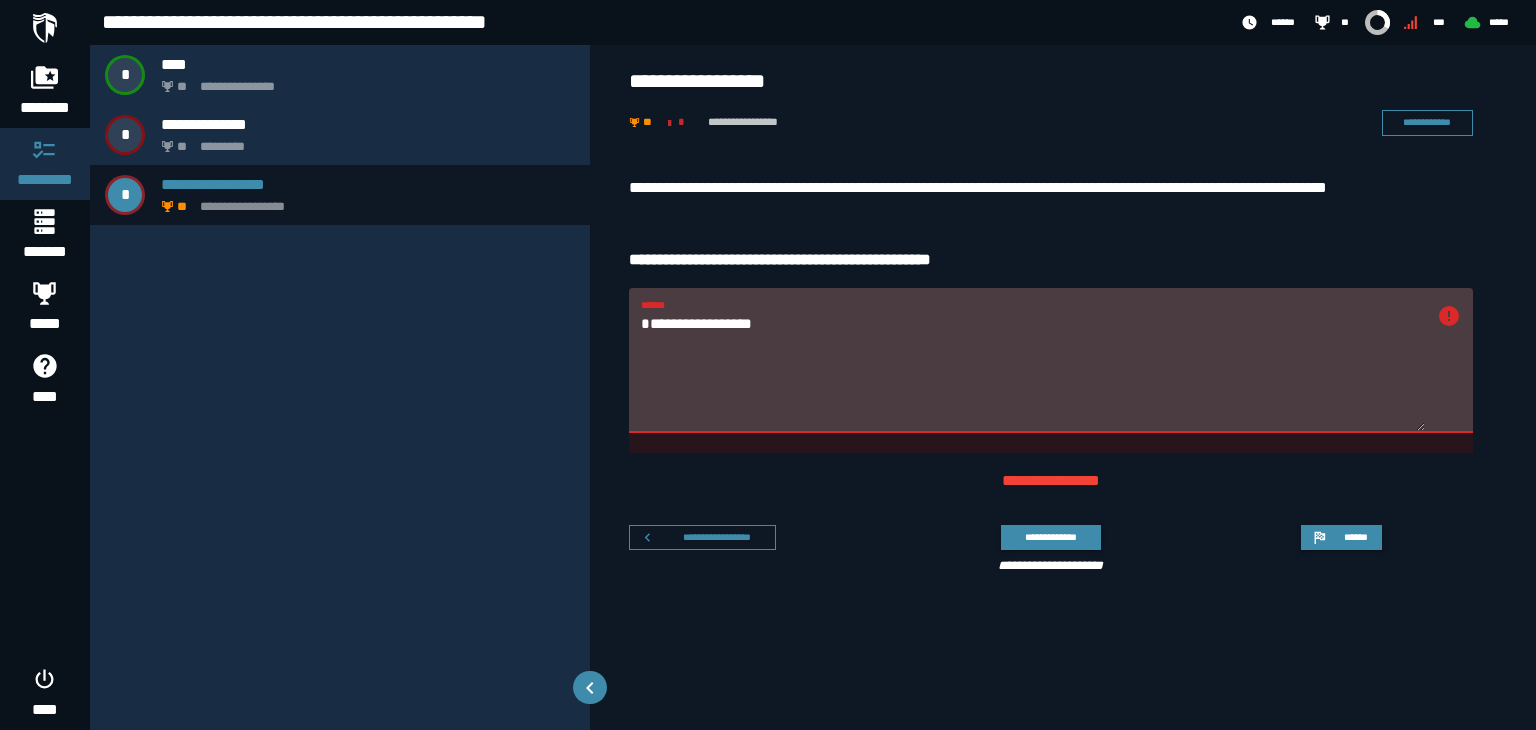 click on "**********" at bounding box center [1033, 372] 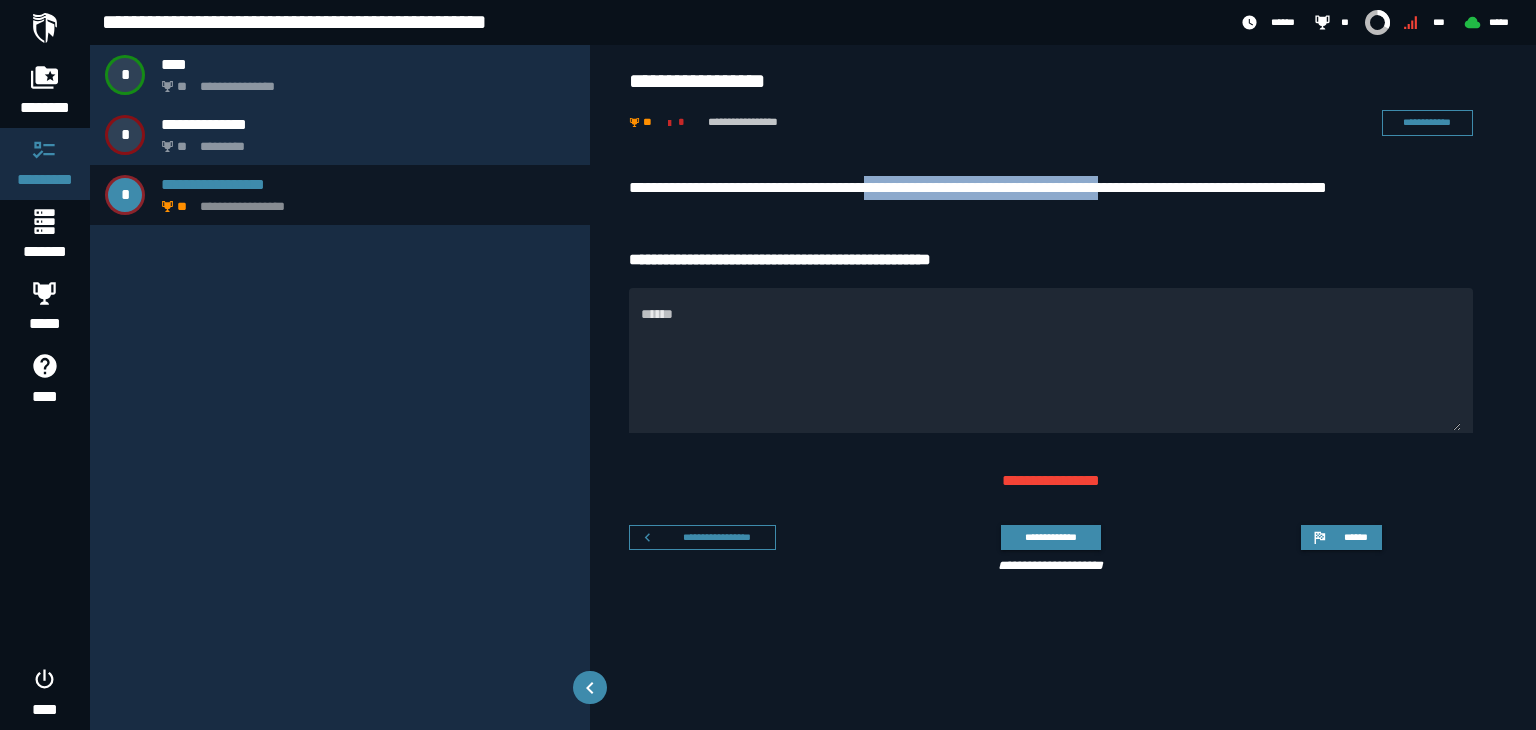 drag, startPoint x: 912, startPoint y: 187, endPoint x: 1199, endPoint y: 187, distance: 287 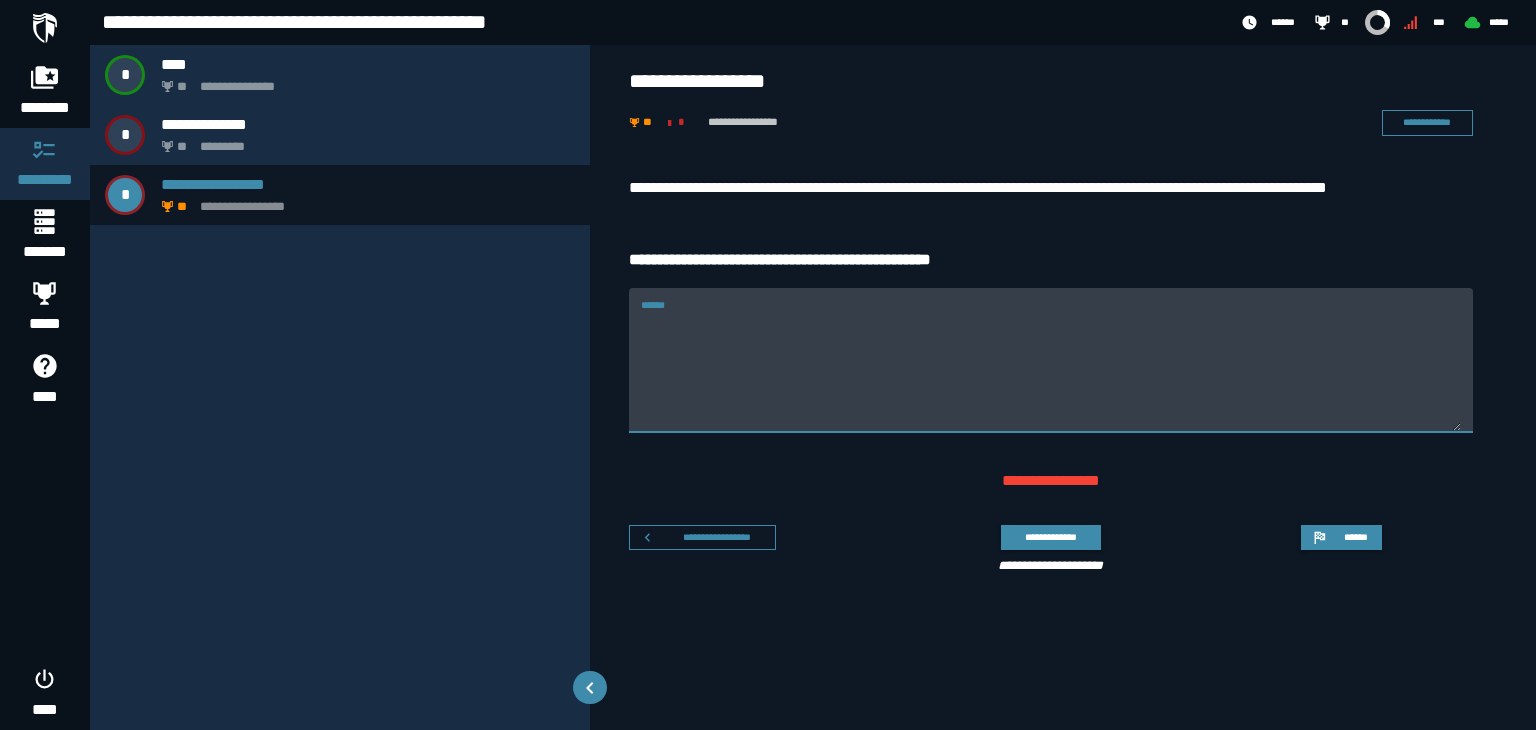 click on "******" at bounding box center (1051, 360) 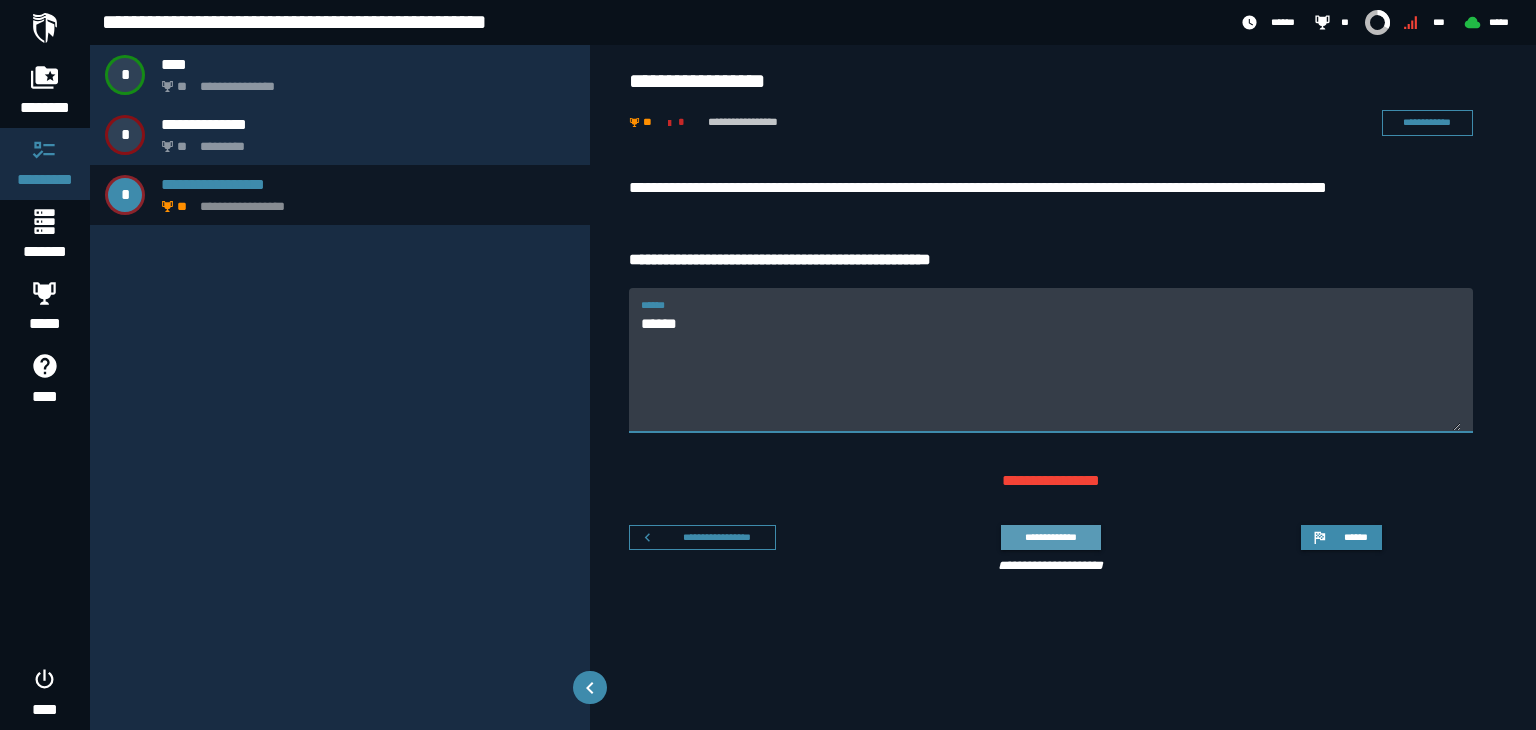 type on "*****" 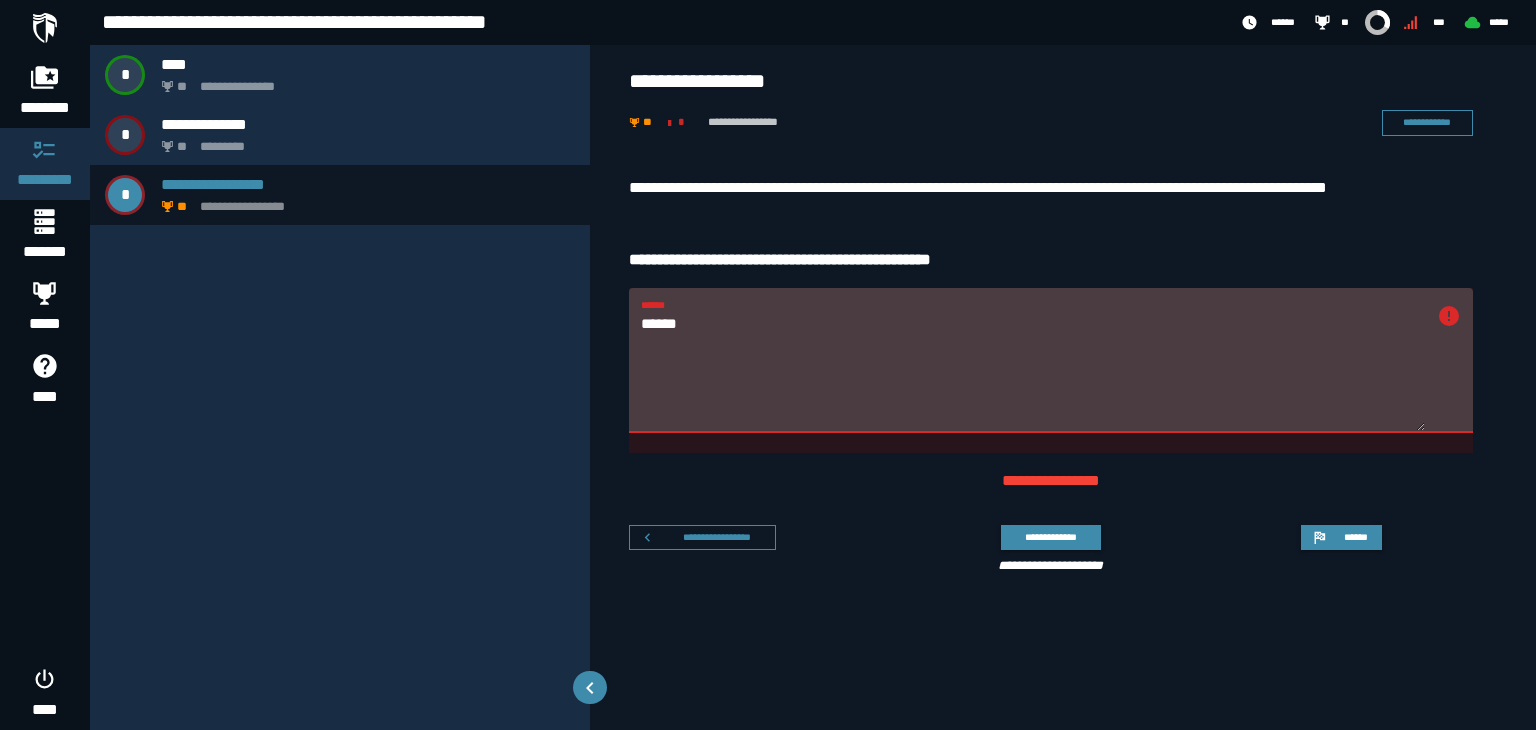click on "[FIRST] [LAST]" at bounding box center (1033, 360) 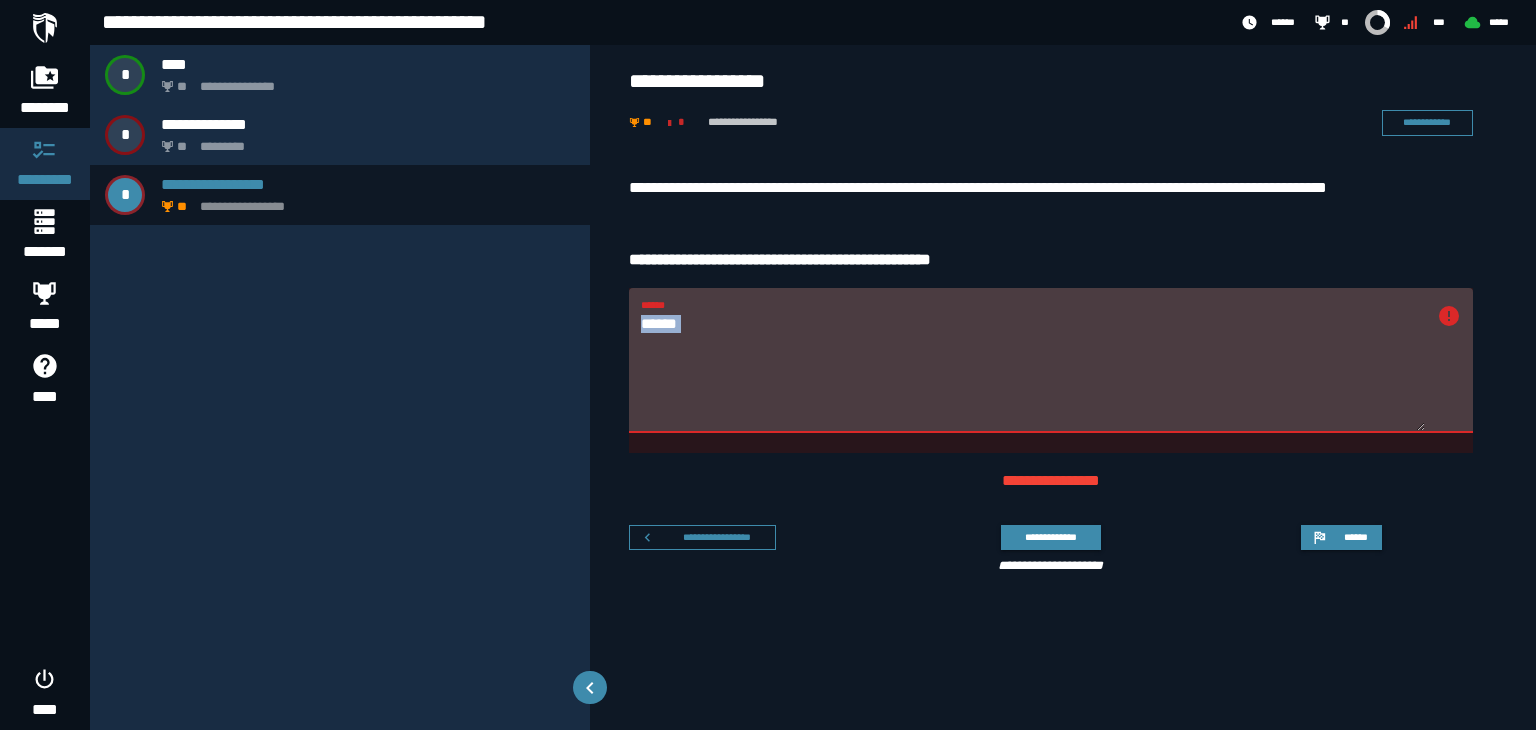 click on "[FIRST] [LAST]" at bounding box center [1033, 360] 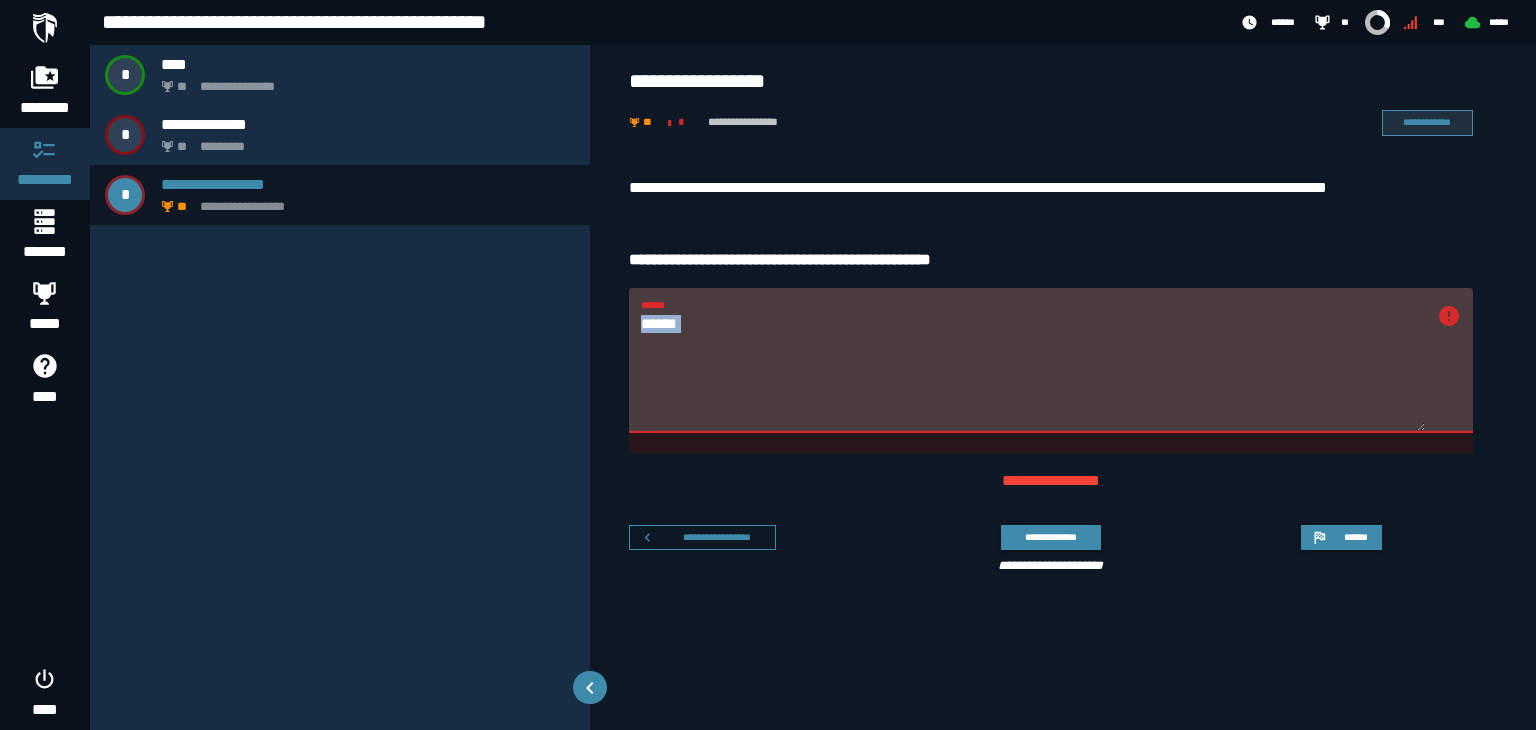 click on "**********" at bounding box center (1427, 122) 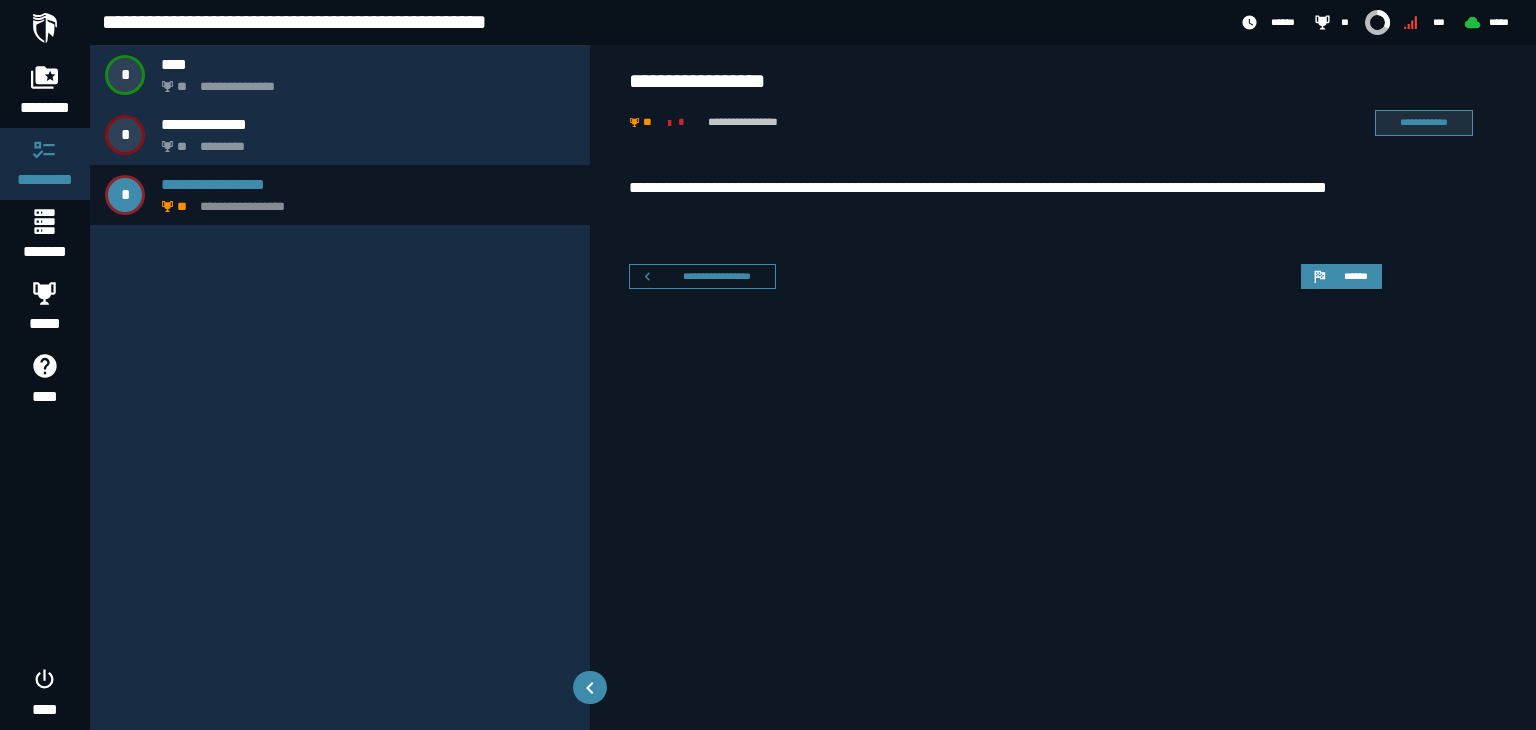 click on "**********" at bounding box center (1424, 122) 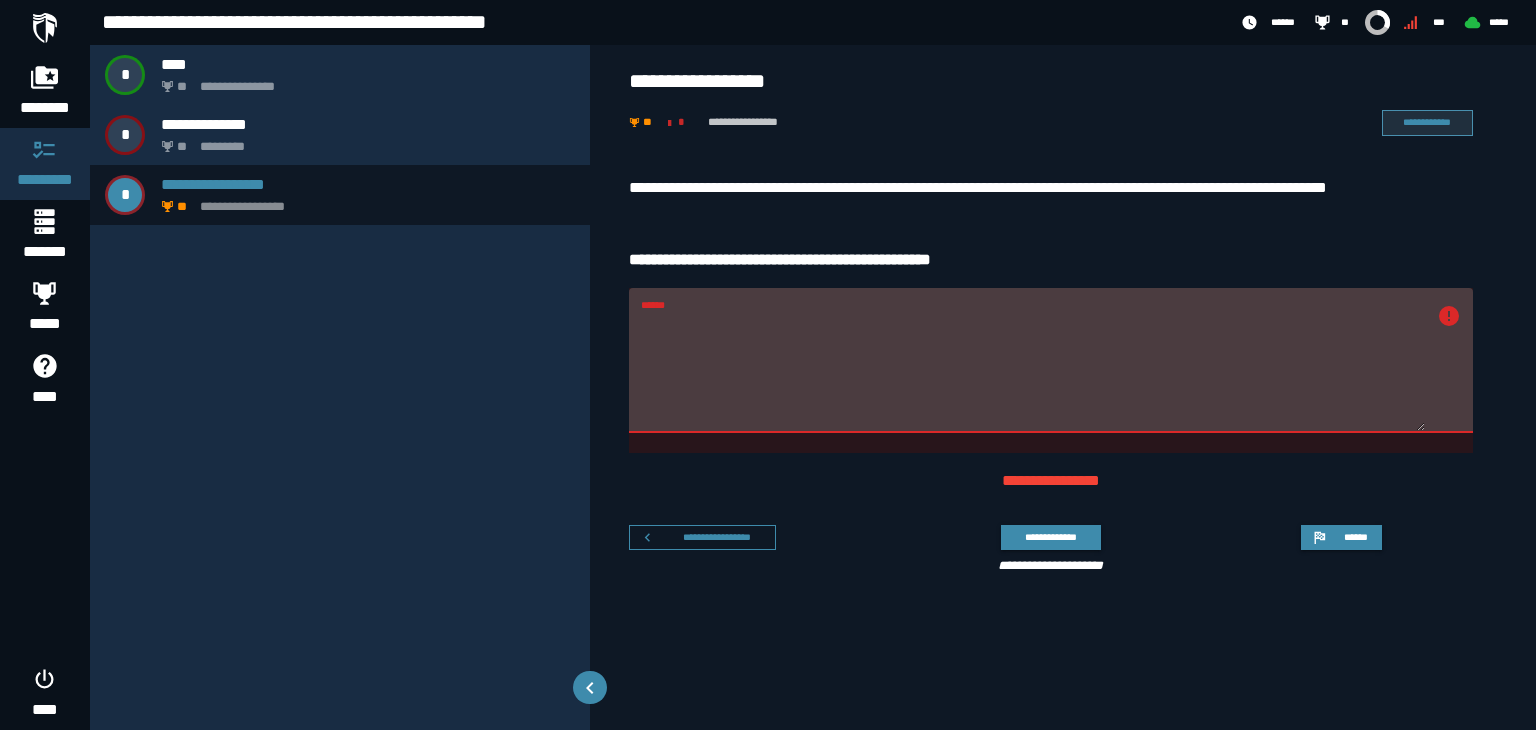 click on "**********" at bounding box center (1427, 122) 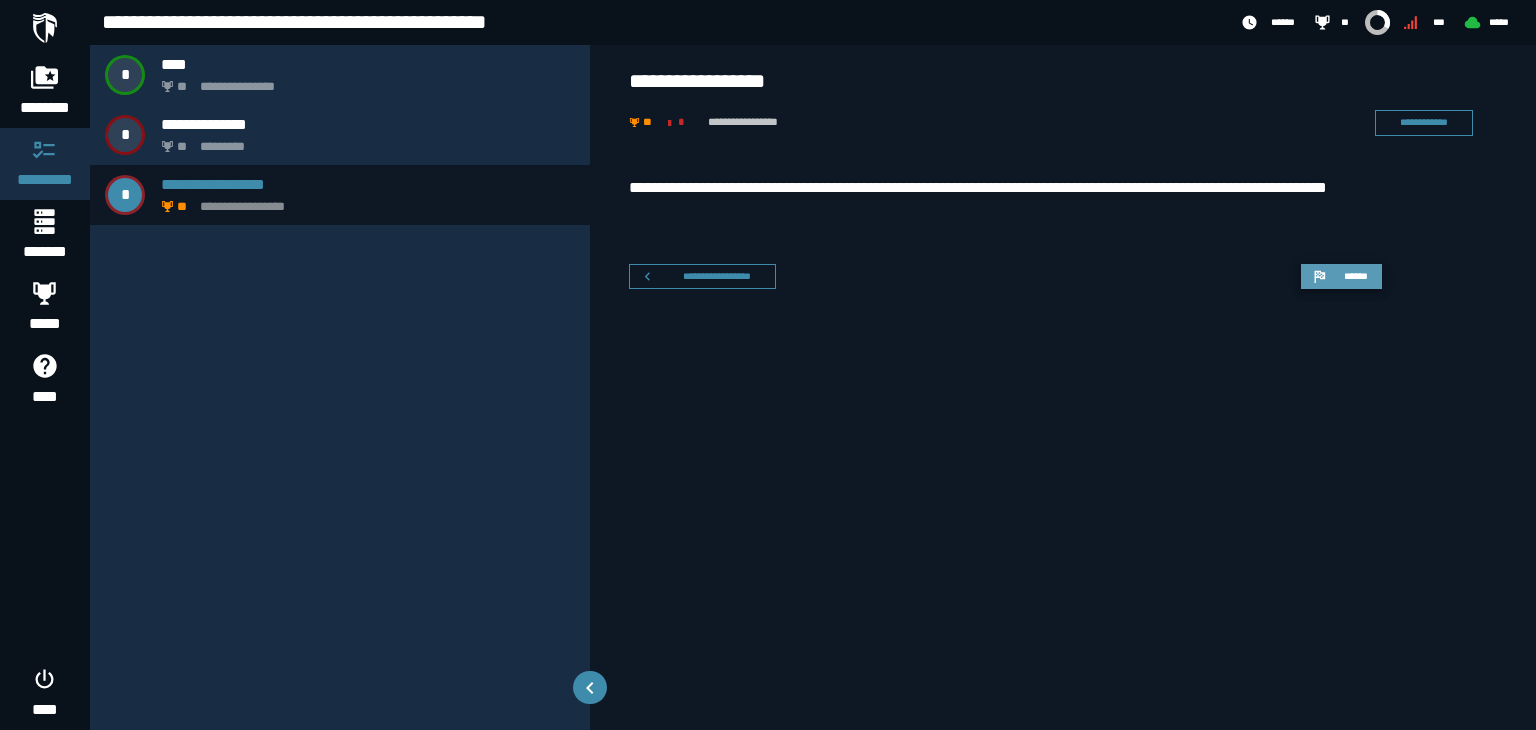 click on "******" at bounding box center (1341, 277) 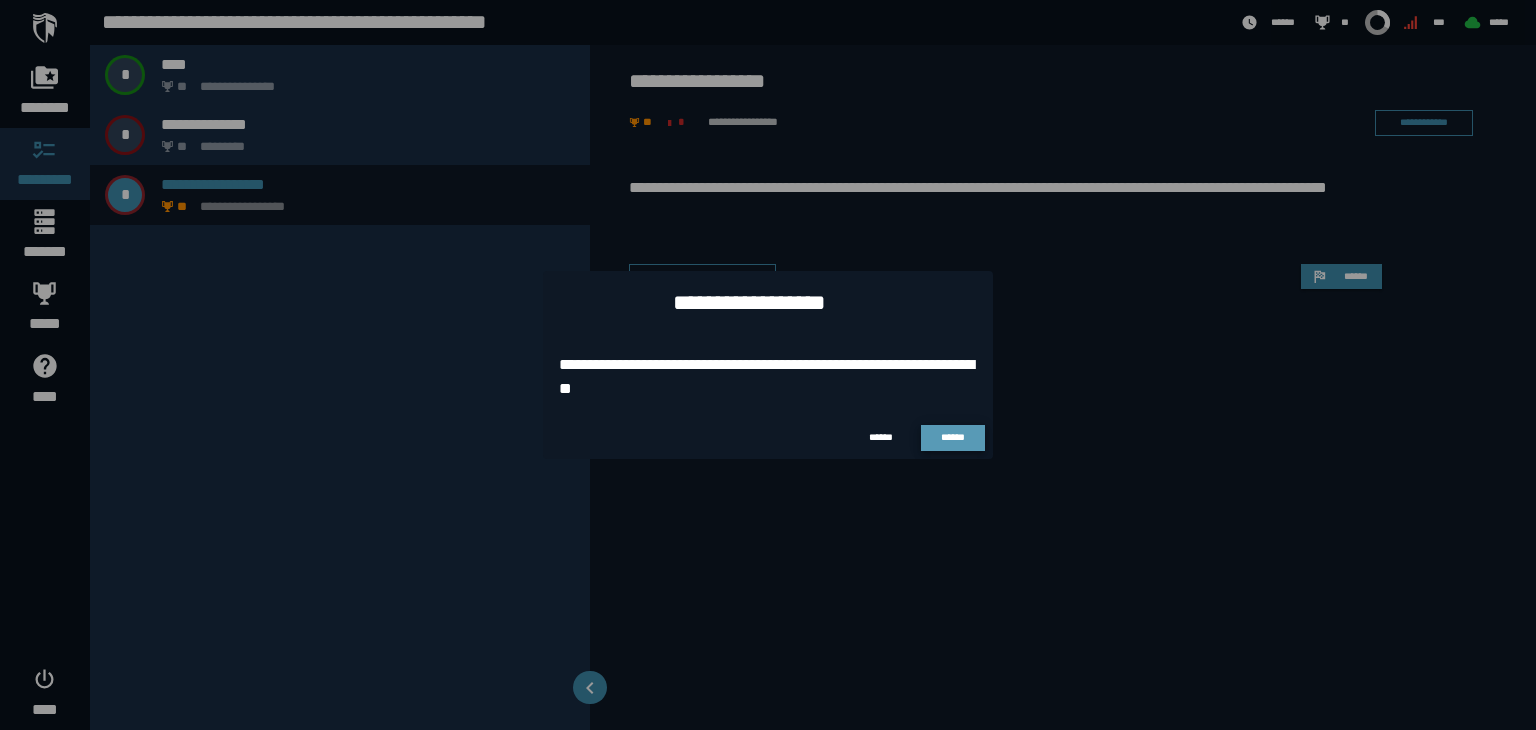click on "******" at bounding box center (953, 437) 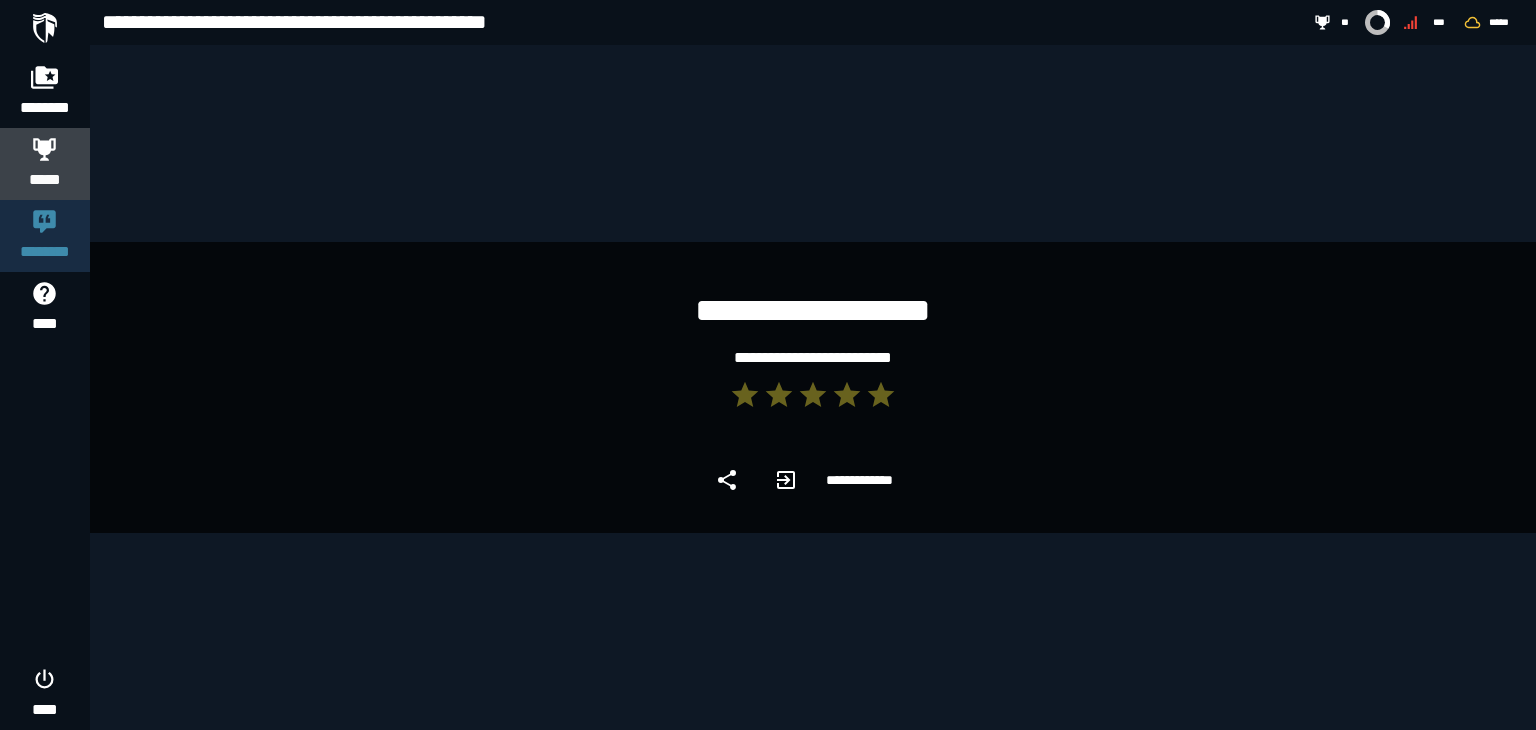 click on "*****" 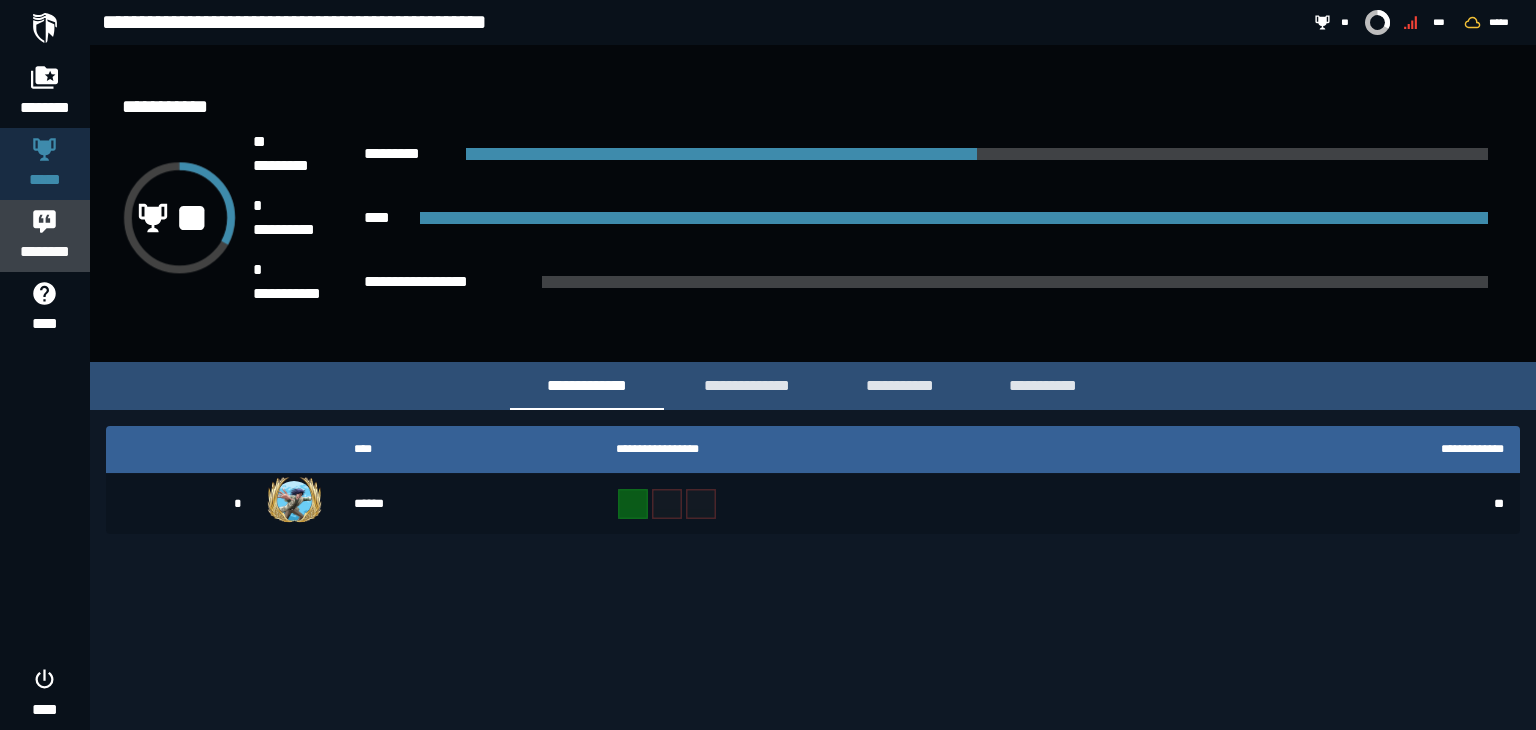 click 